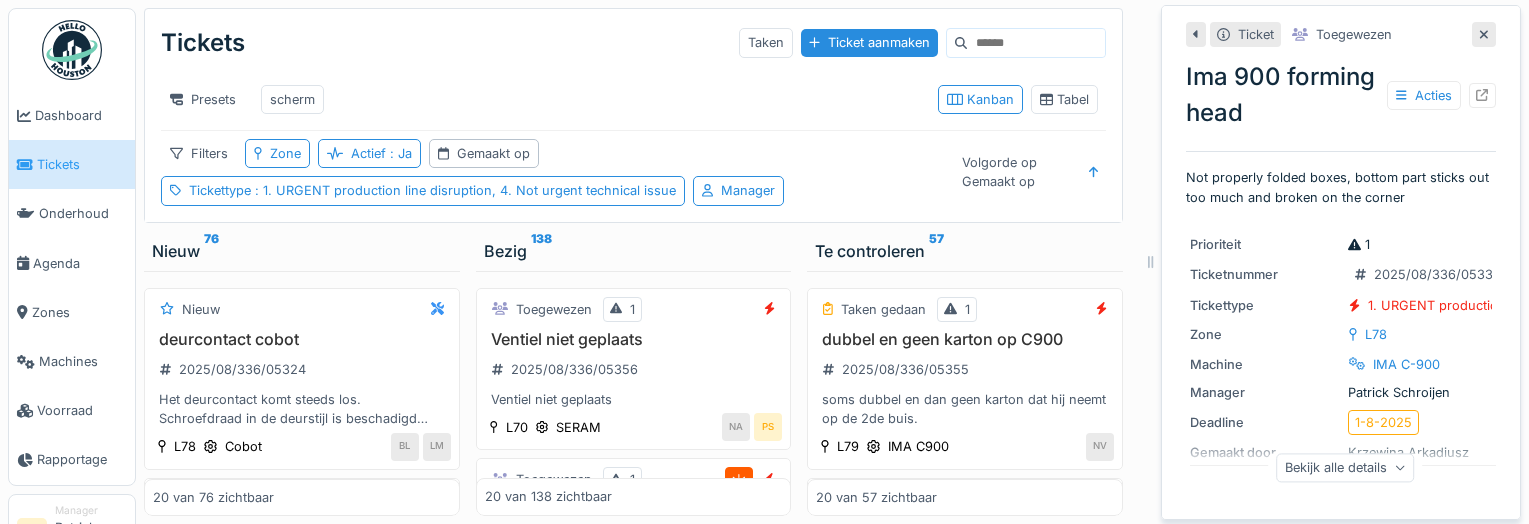 scroll, scrollTop: 0, scrollLeft: 0, axis: both 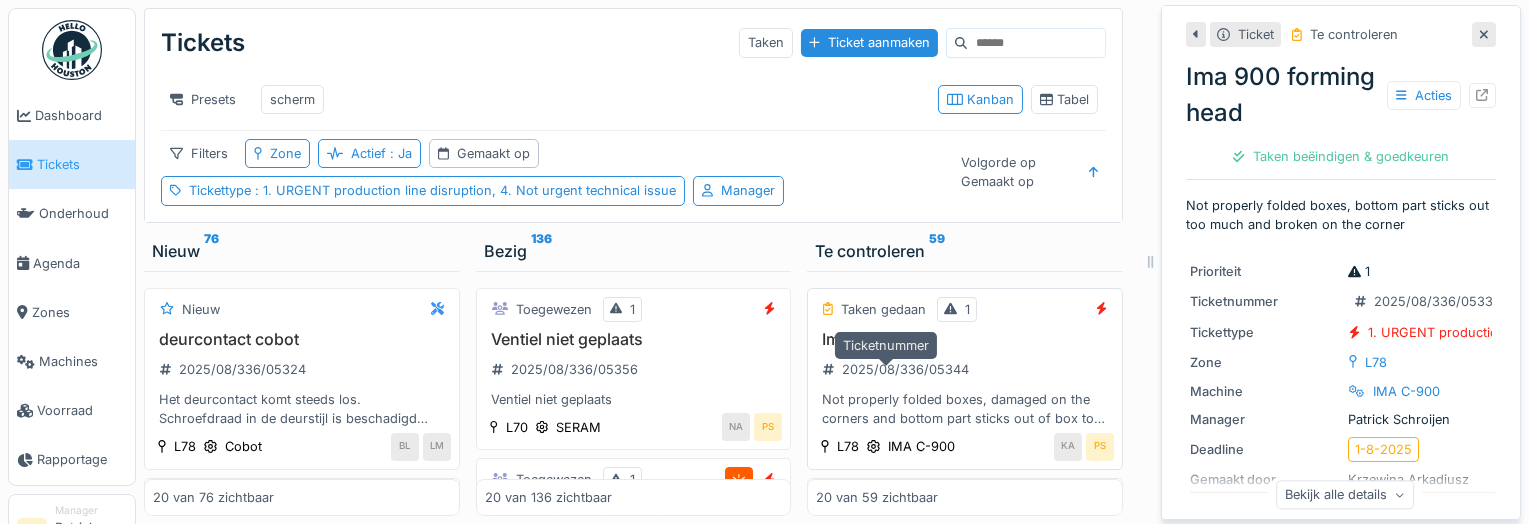 click on "2025/08/336/05344" at bounding box center (905, 369) 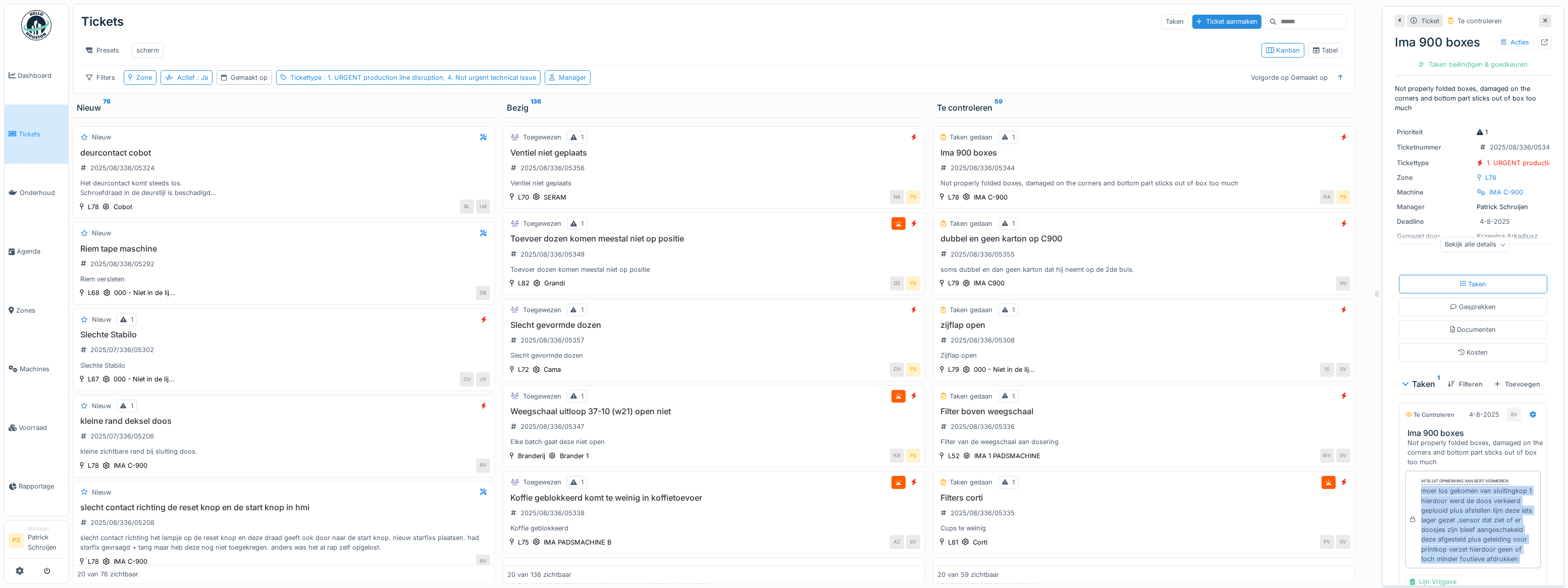 drag, startPoint x: 1413, startPoint y: 492, endPoint x: 1484, endPoint y: 580, distance: 113.07077 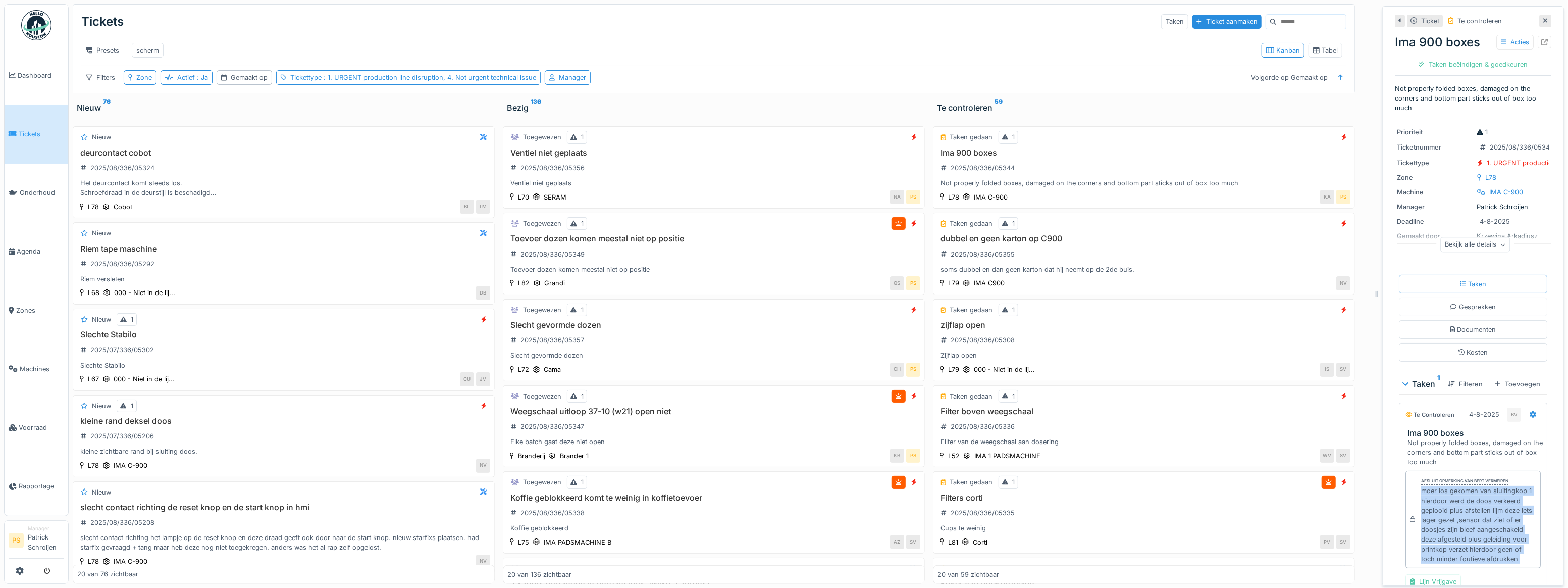 copy on "moer los gekomen van sluitingkop 1 hierdoor werd de doos verkeerd geplooid plus afstellen lijm deze iets lager gezet ,sensor dat ziet of er doosjes zijn bleef aangeschakeld deze afgesteld  plus geleiding voor printkop verzet hierdoor geen of toch minder foutieve afdrukken  Lijn Vrijgave BV Goedkeuren" 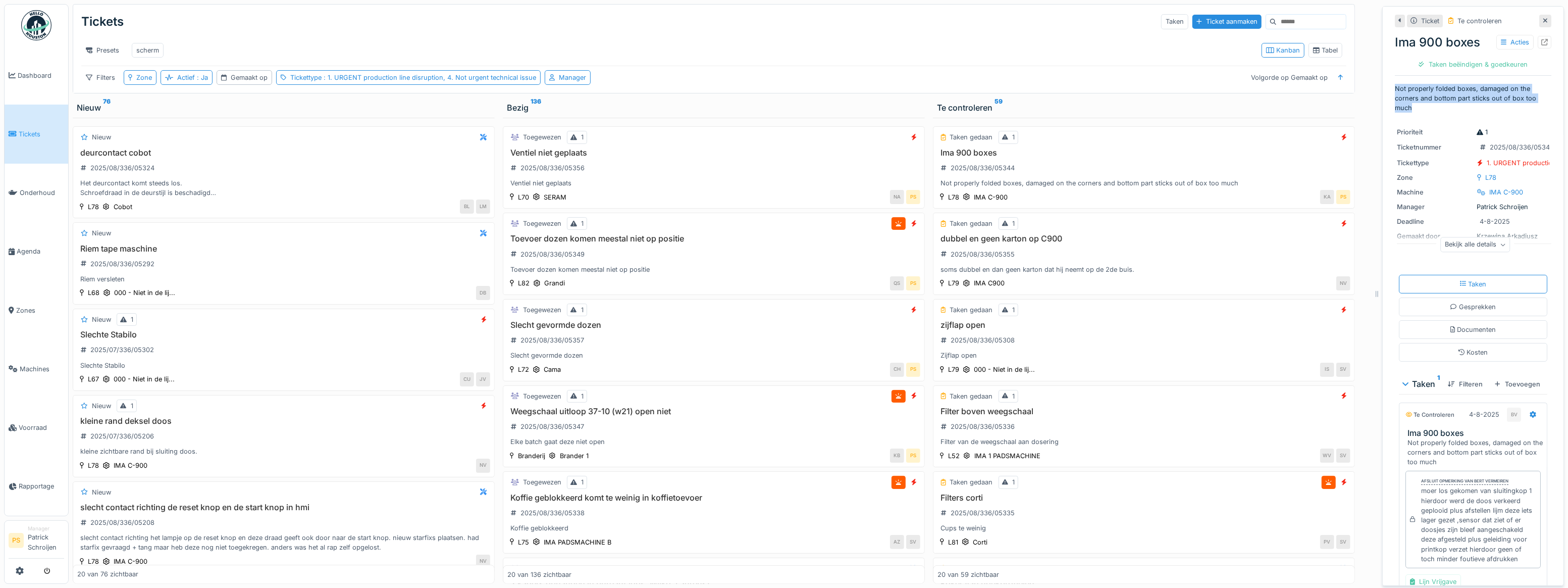 drag, startPoint x: 1417, startPoint y: 110, endPoint x: 1383, endPoint y: 92, distance: 38.47077 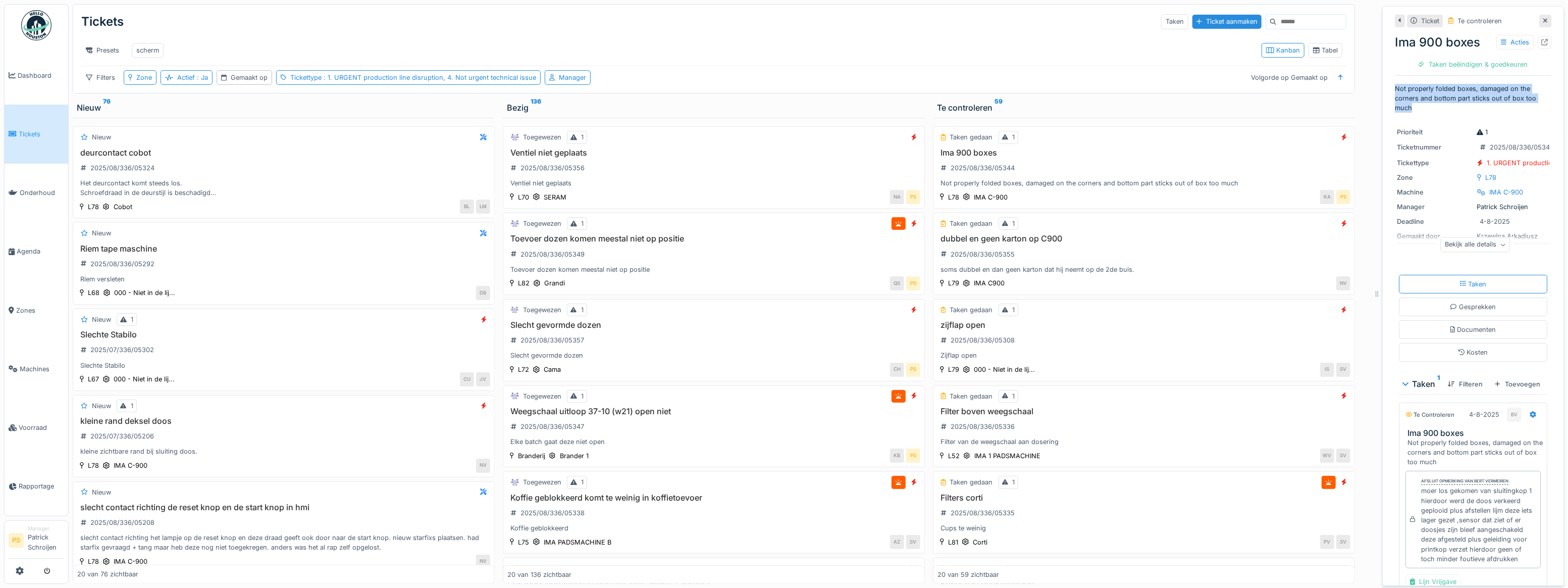 copy on "Not properly folded boxes, damaged on the corners and bottom part sticks out of box too much" 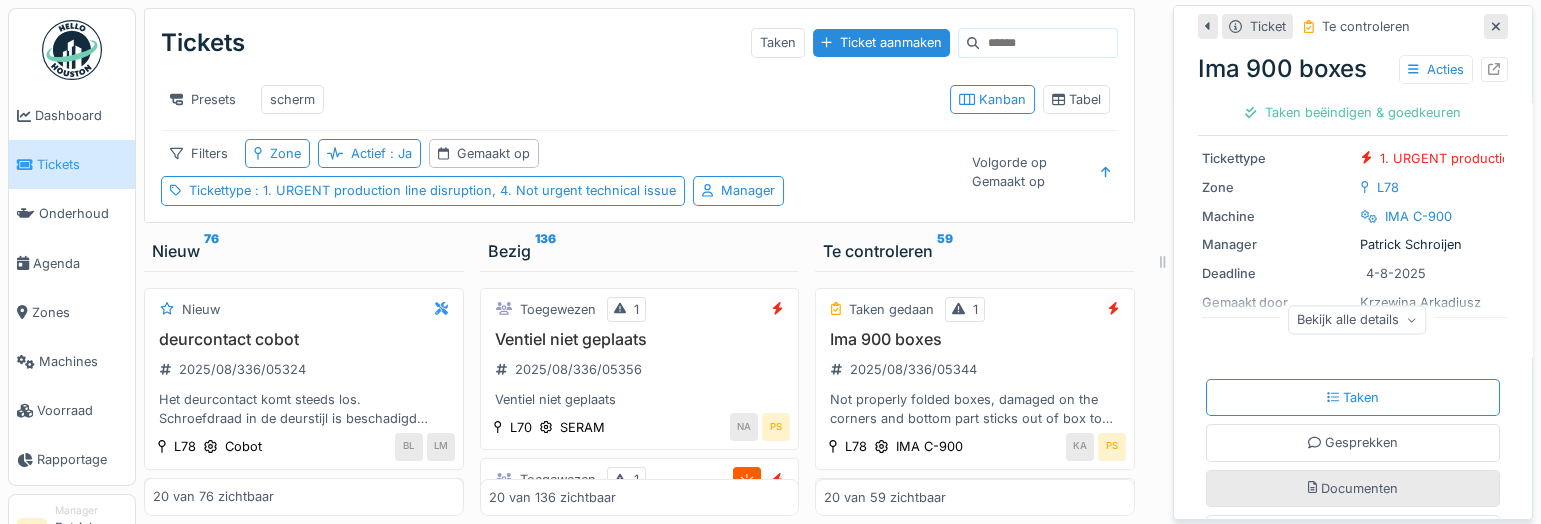 scroll, scrollTop: 454, scrollLeft: 0, axis: vertical 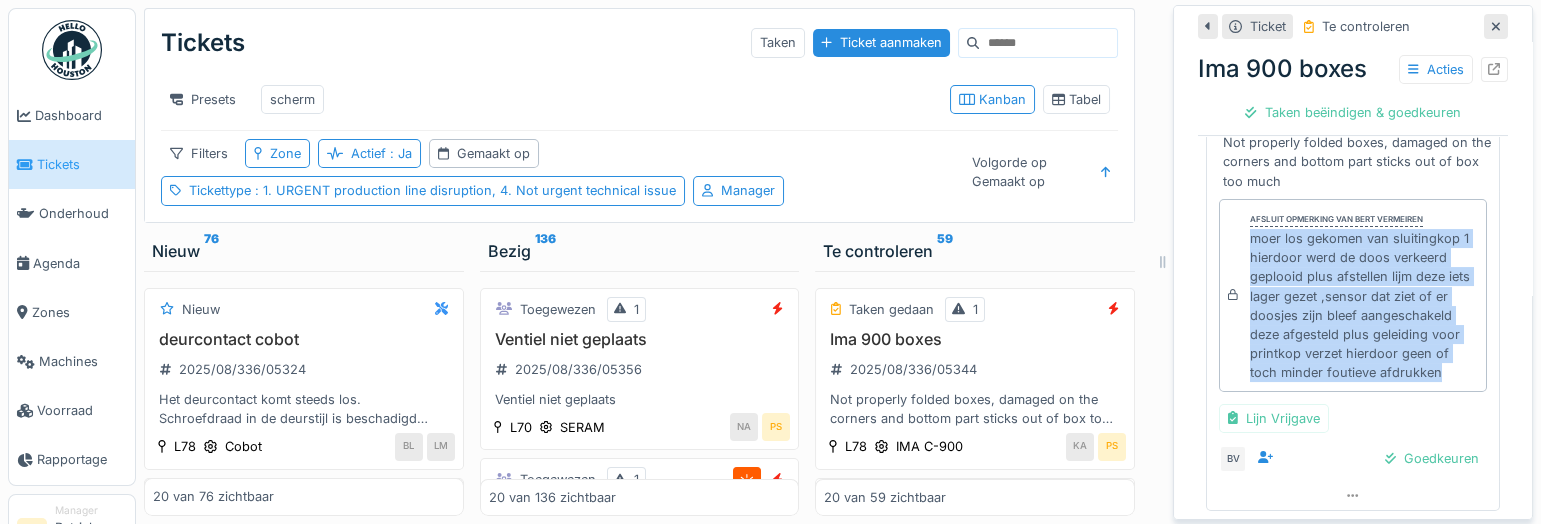 drag, startPoint x: 1239, startPoint y: 212, endPoint x: 1356, endPoint y: 376, distance: 201.4572 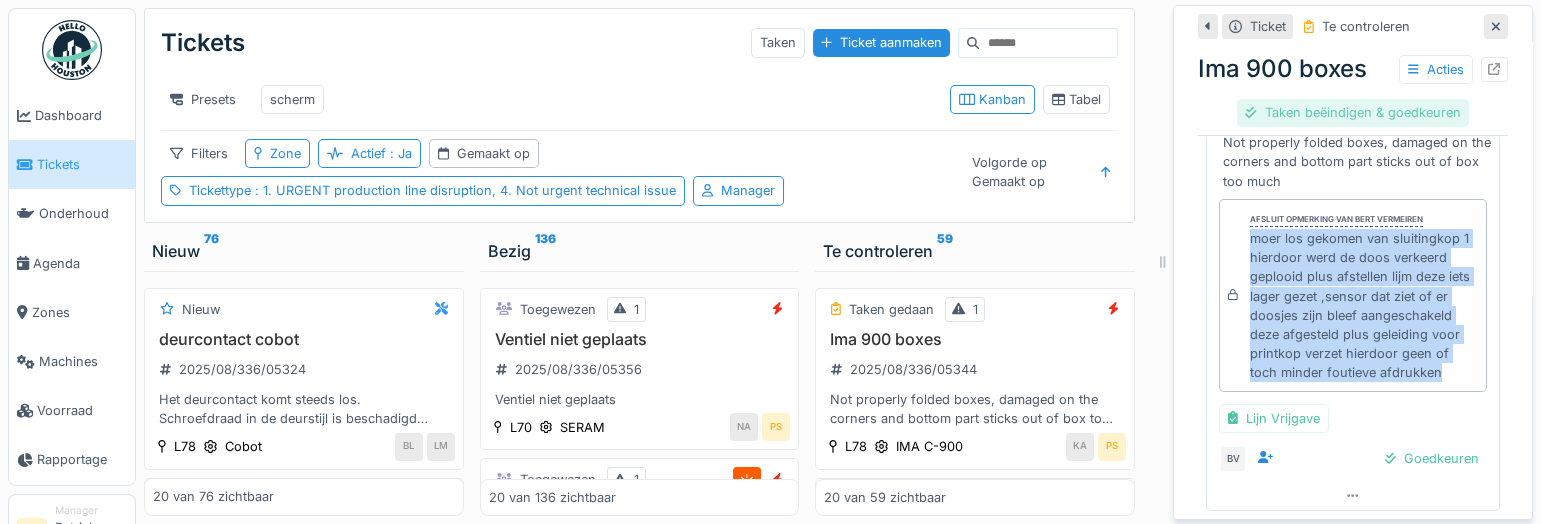 click on "Taken beëindigen & goedkeuren" at bounding box center [1352, 112] 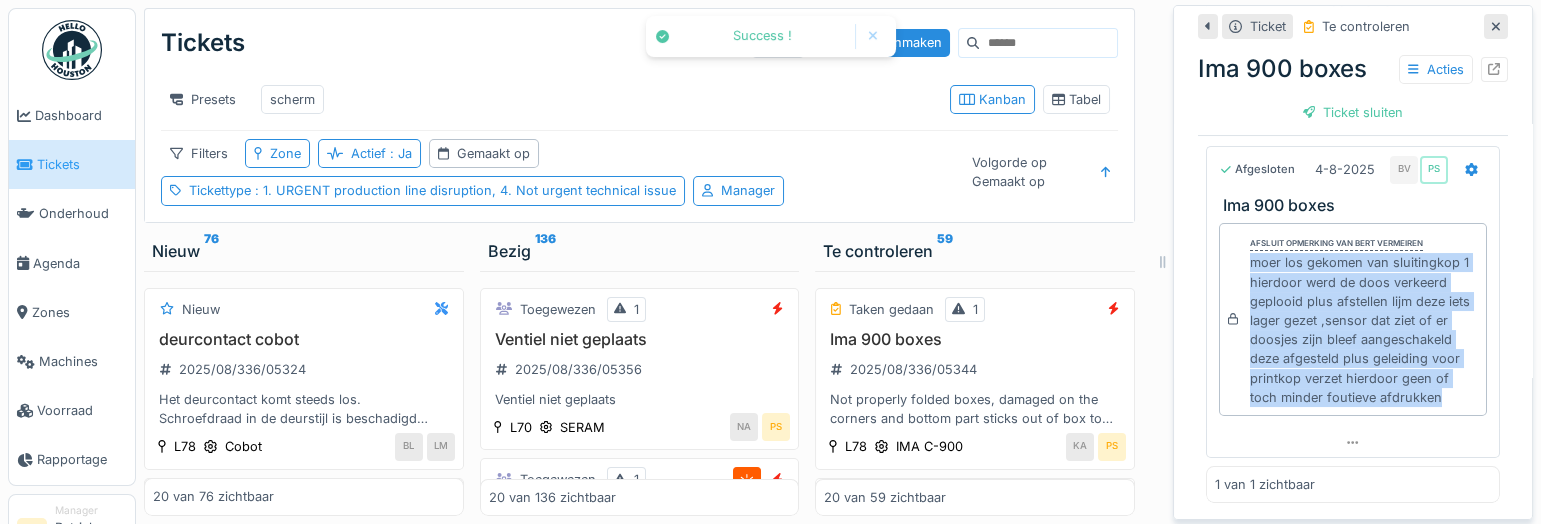 scroll, scrollTop: 703, scrollLeft: 0, axis: vertical 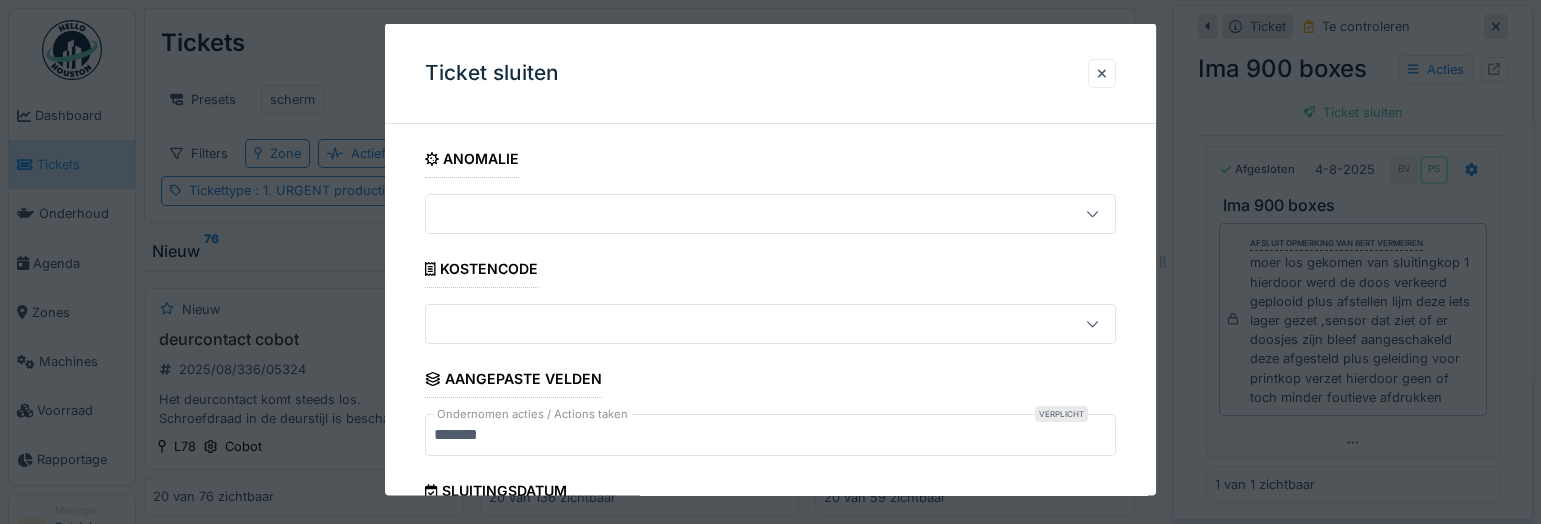 click on "Ticket sluiten" at bounding box center [770, 74] 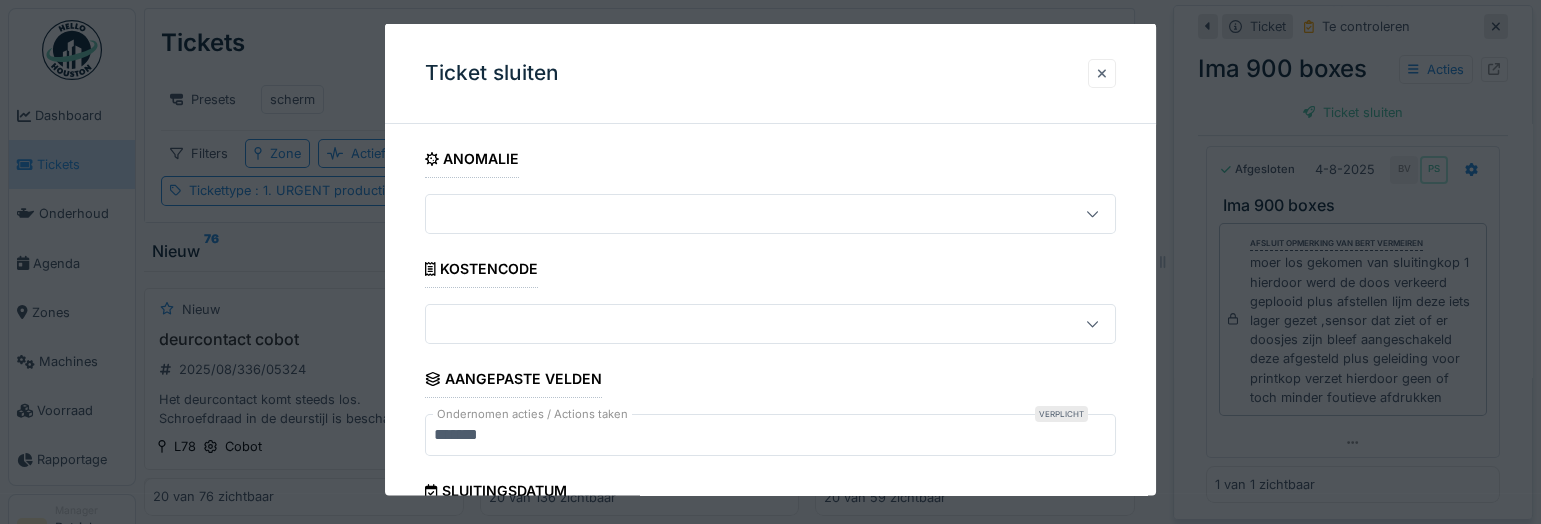 drag, startPoint x: 1110, startPoint y: 70, endPoint x: 1248, endPoint y: 109, distance: 143.40501 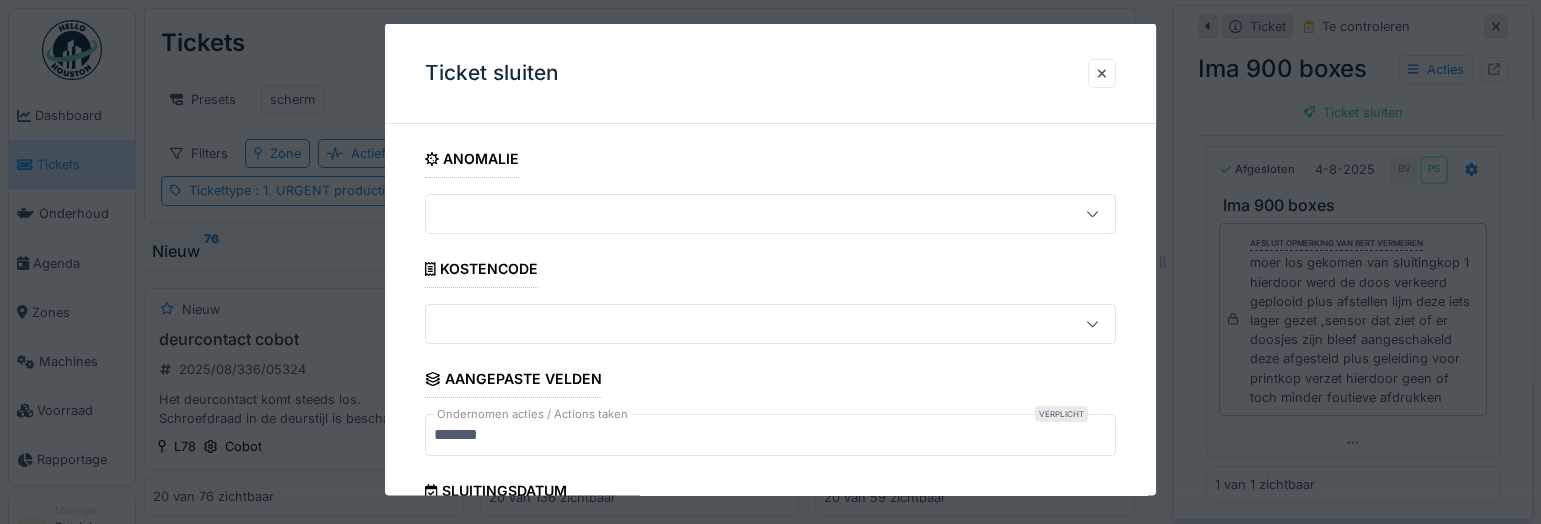 click at bounding box center (1102, 72) 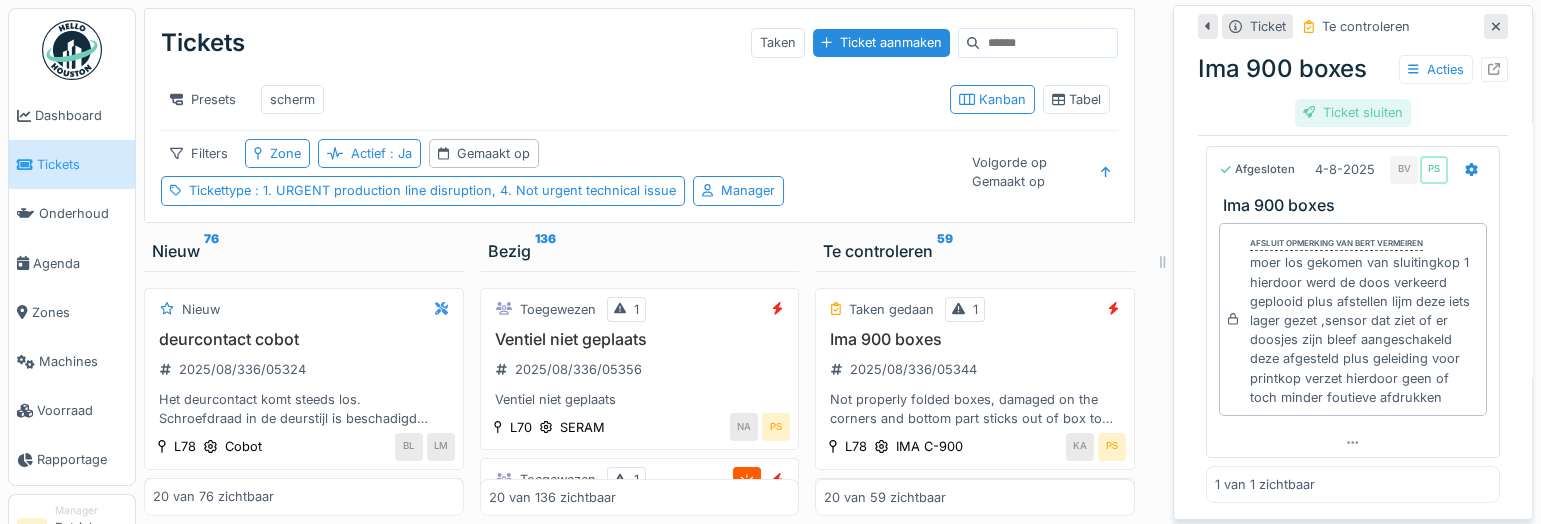 click on "Ticket sluiten" at bounding box center (1353, 112) 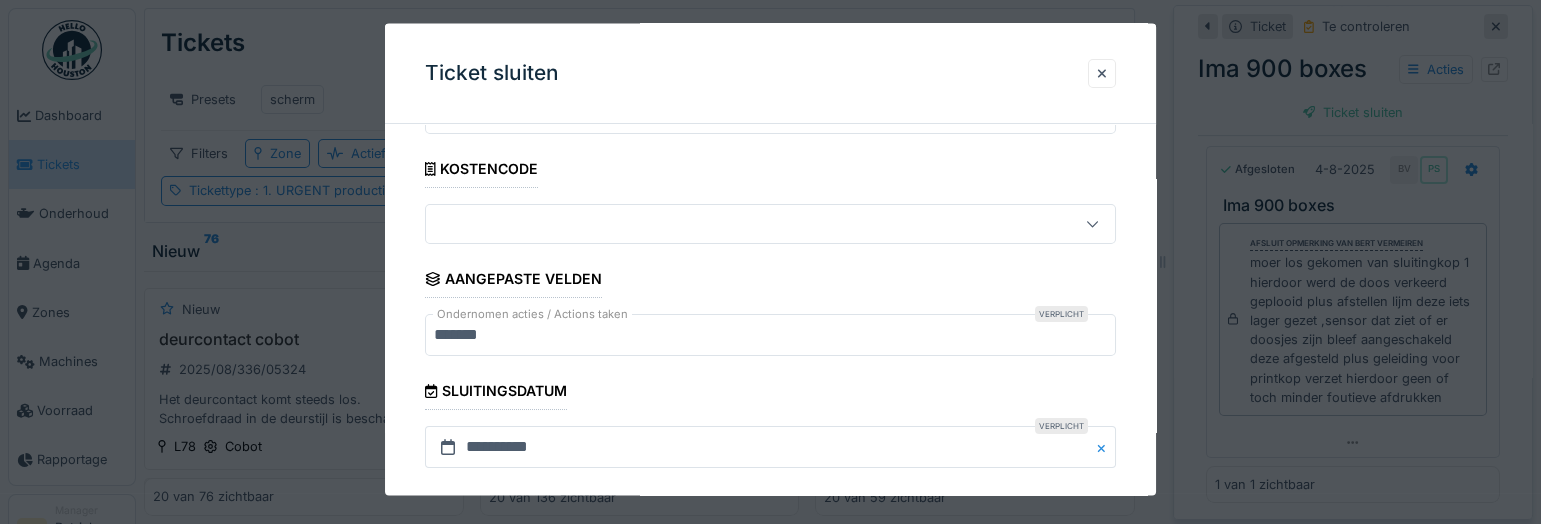 scroll, scrollTop: 342, scrollLeft: 0, axis: vertical 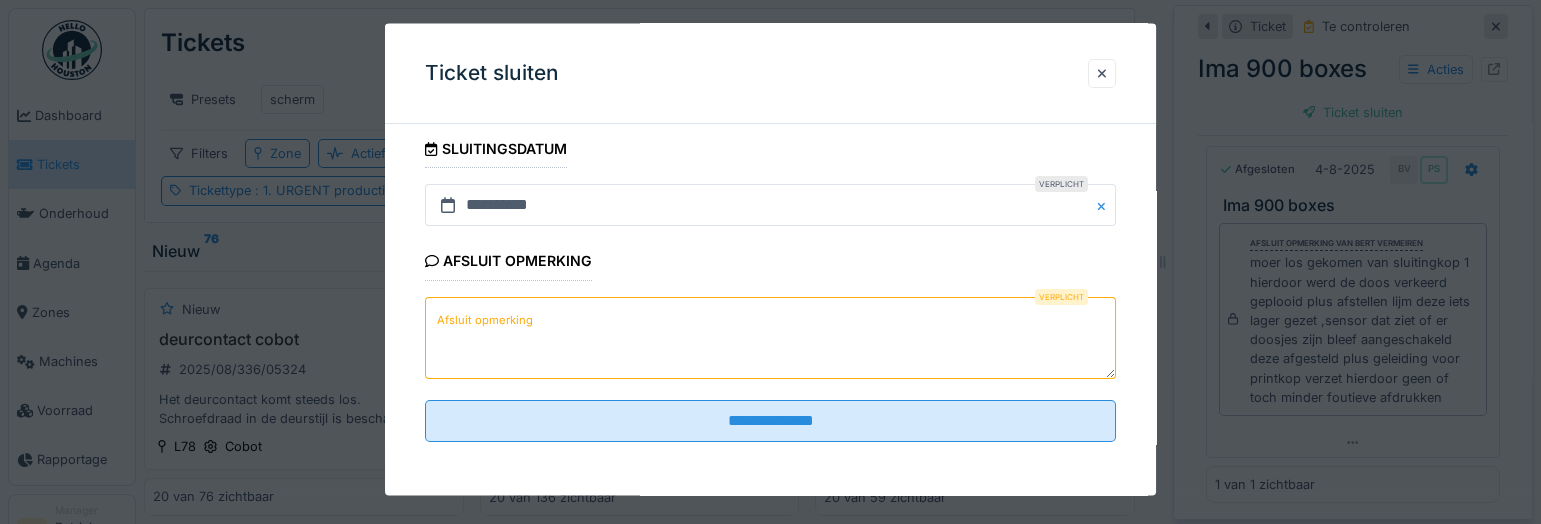 click on "Afsluit opmerking" at bounding box center [770, 337] 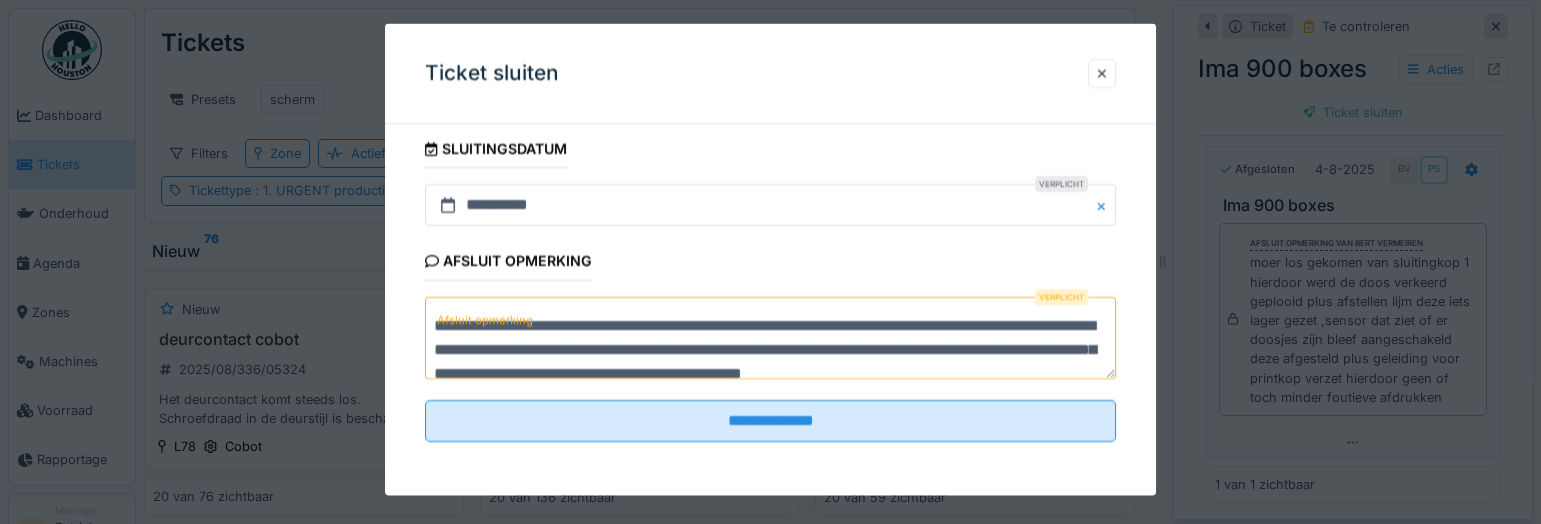 scroll, scrollTop: 29, scrollLeft: 0, axis: vertical 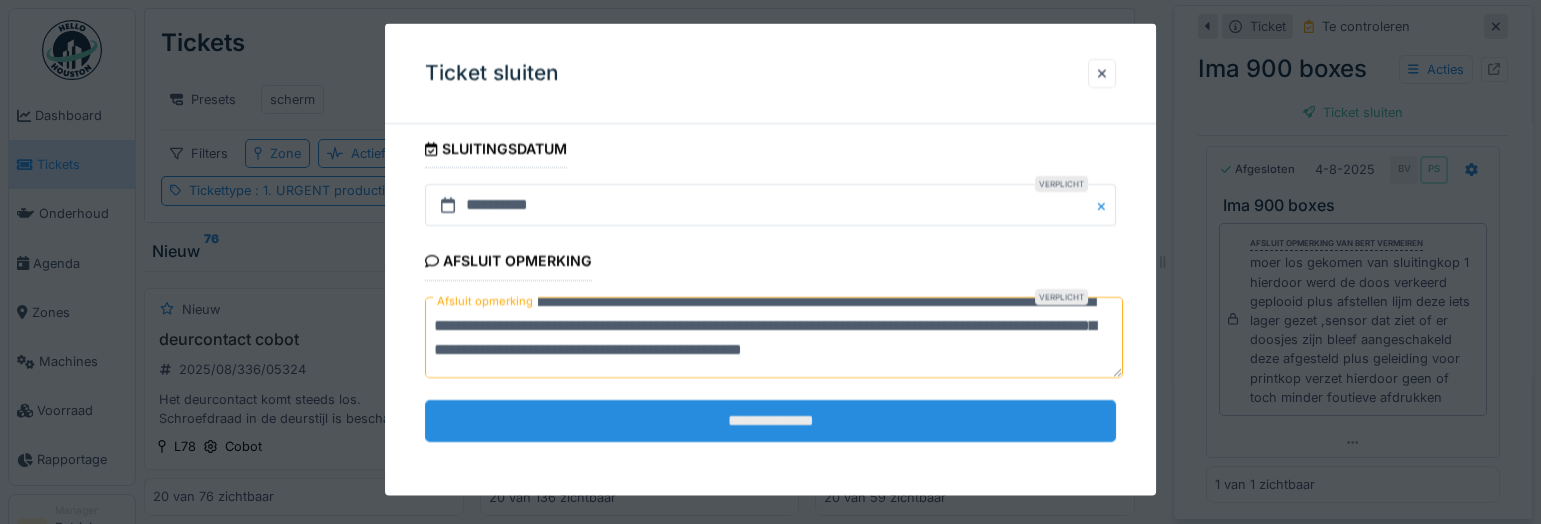type on "**********" 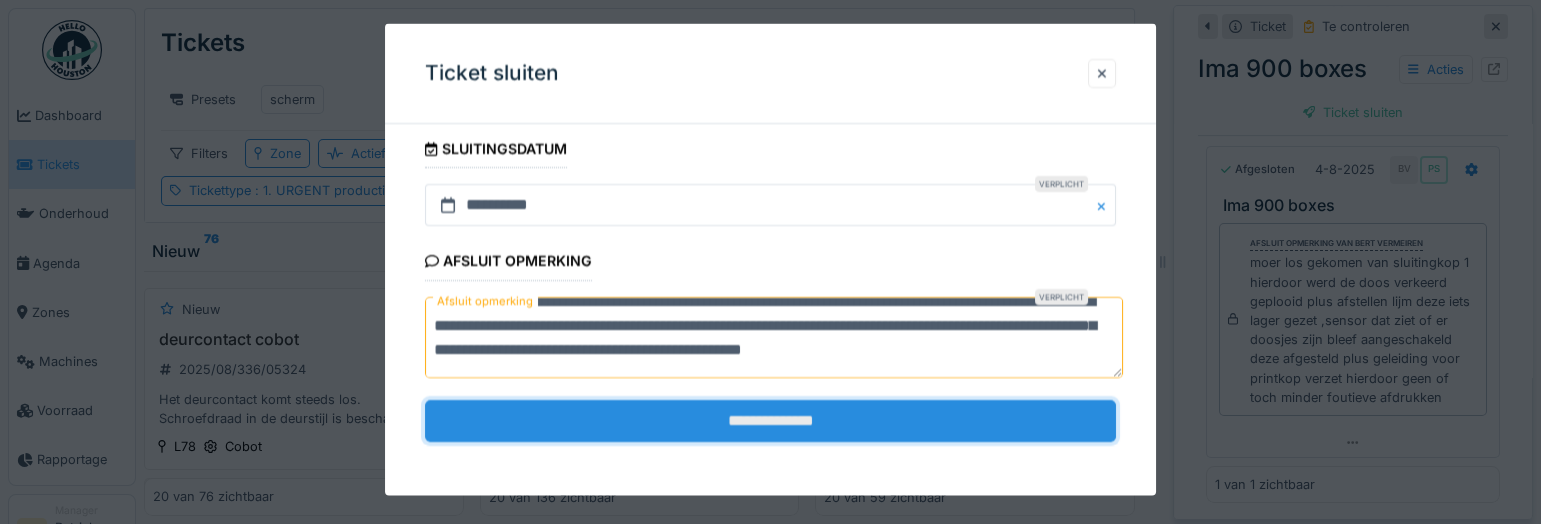 click on "**********" at bounding box center (770, 420) 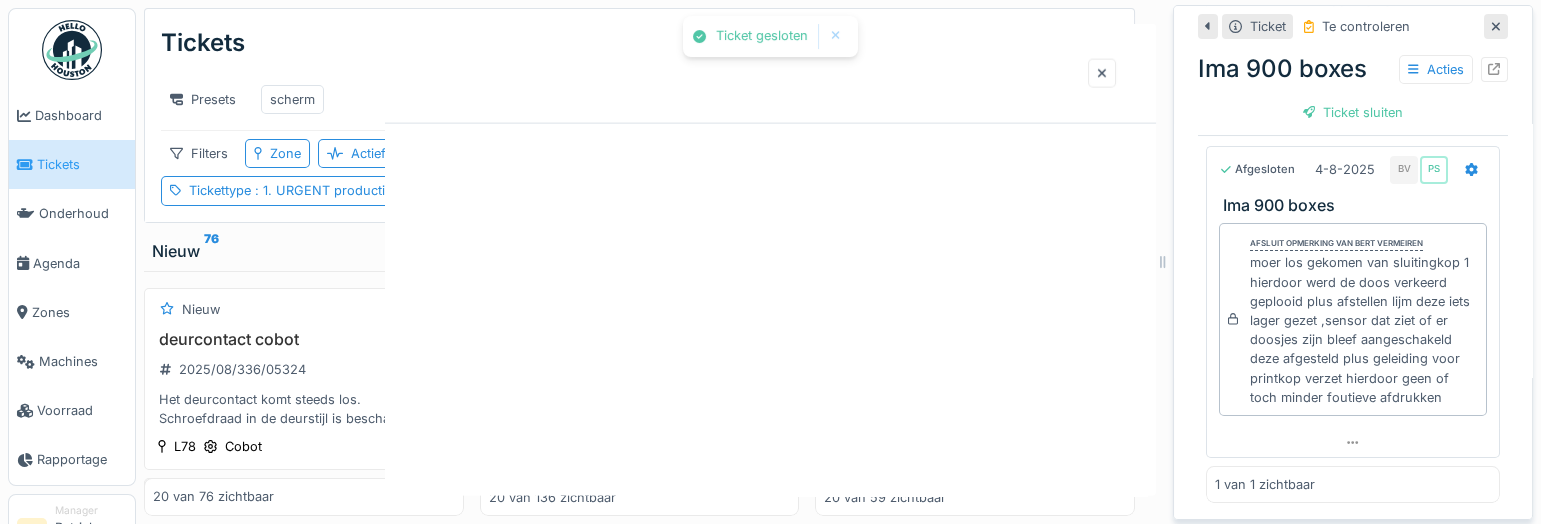 scroll, scrollTop: 0, scrollLeft: 0, axis: both 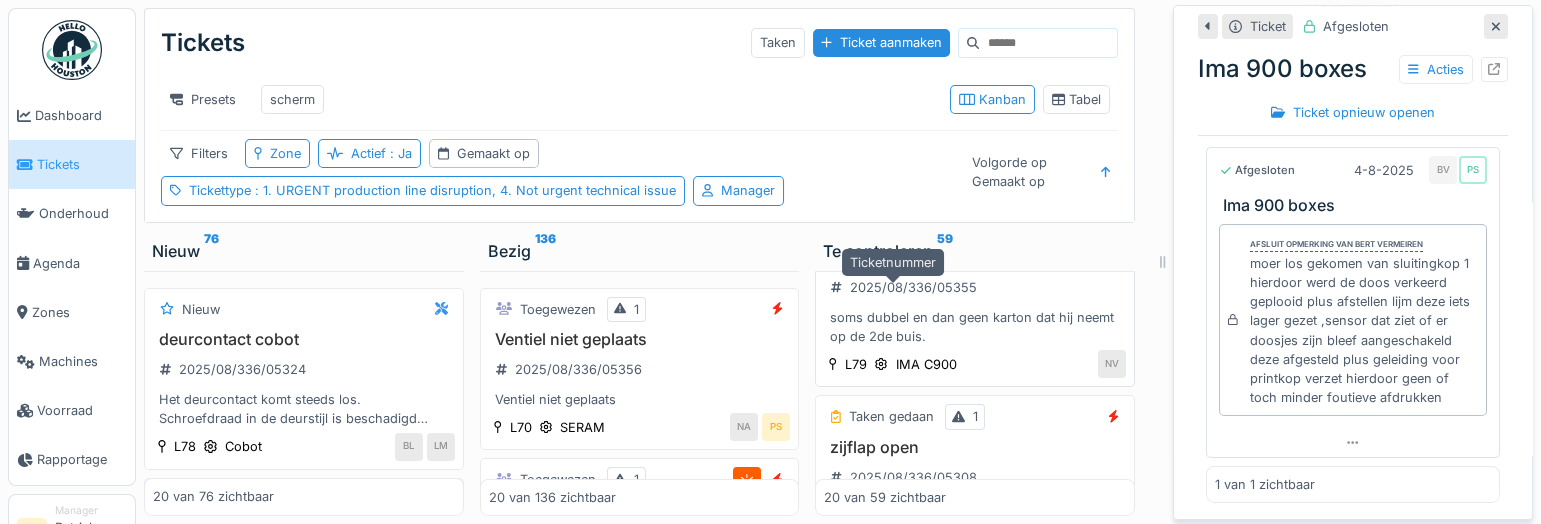 click on "2025/08/336/05355" at bounding box center [913, 287] 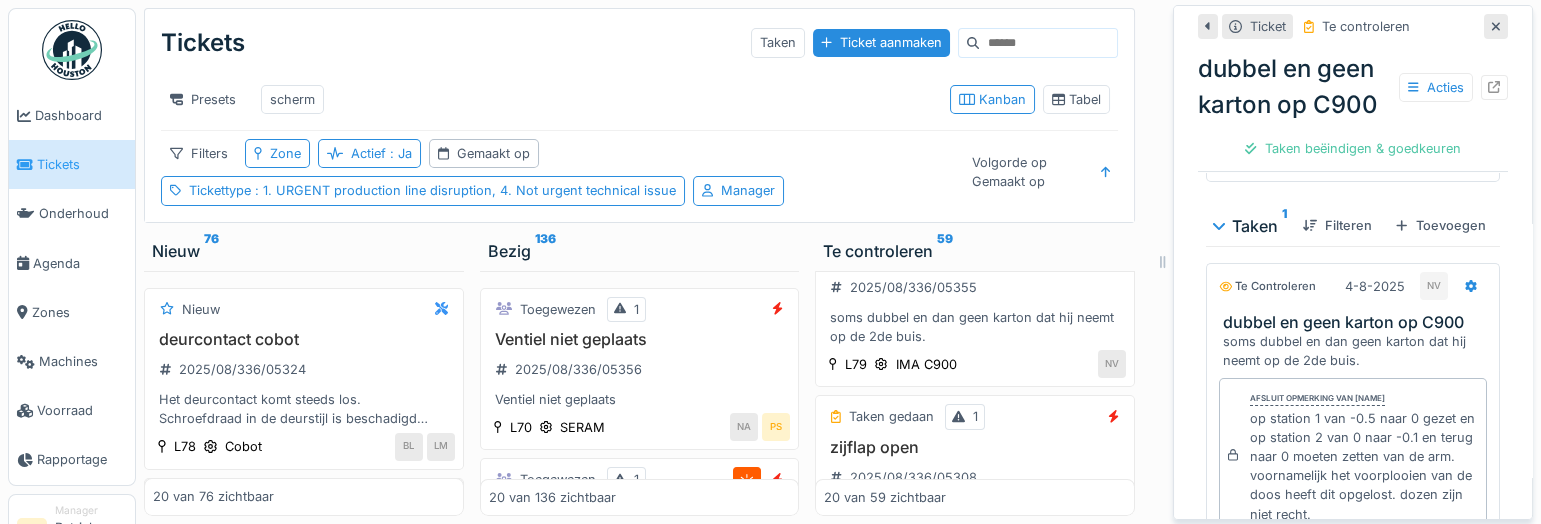 scroll, scrollTop: 752, scrollLeft: 0, axis: vertical 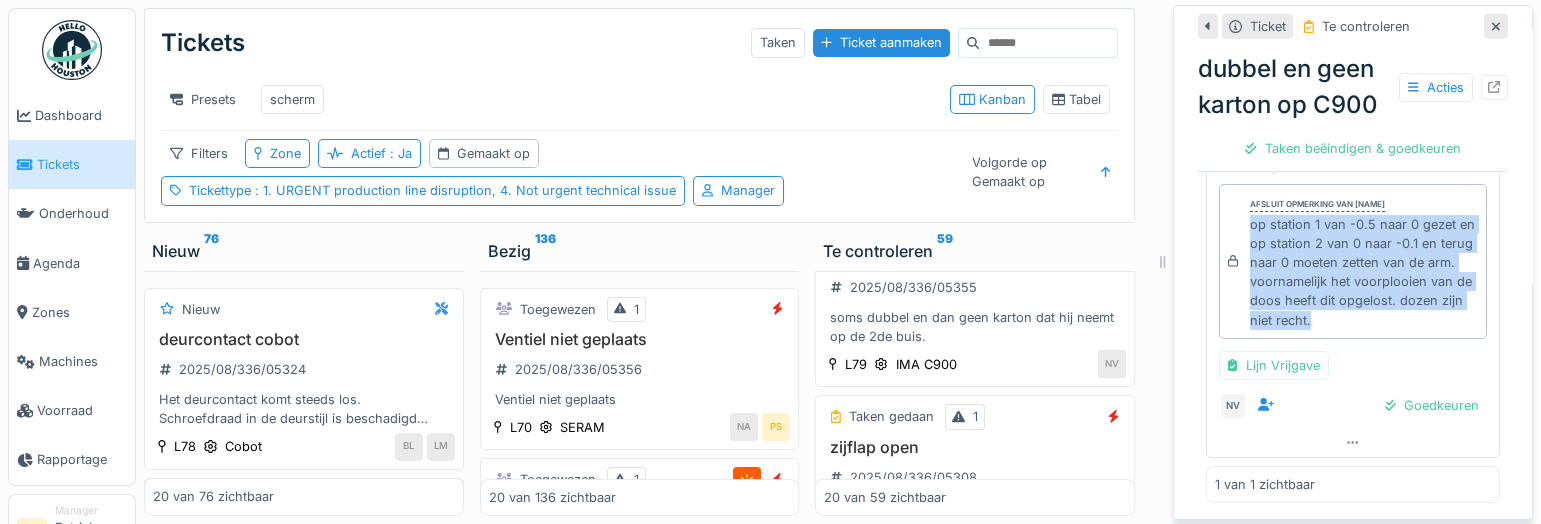 drag, startPoint x: 1379, startPoint y: 312, endPoint x: 1228, endPoint y: 215, distance: 179.47145 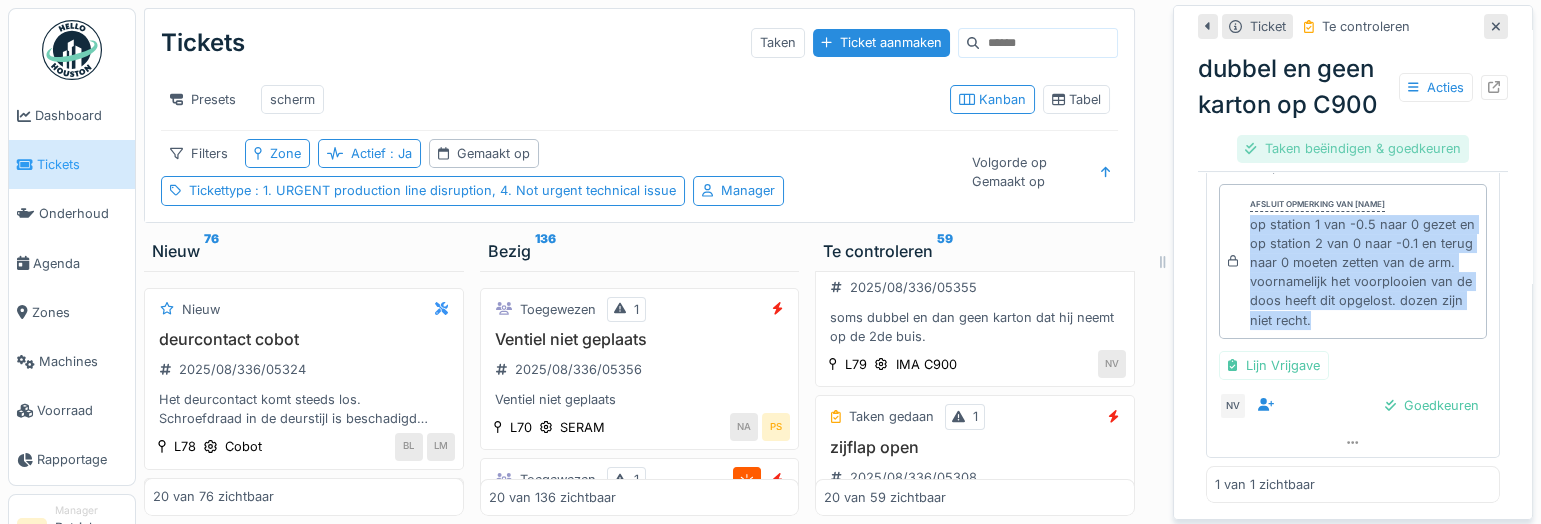 click on "Taken beëindigen & goedkeuren" at bounding box center [1352, 148] 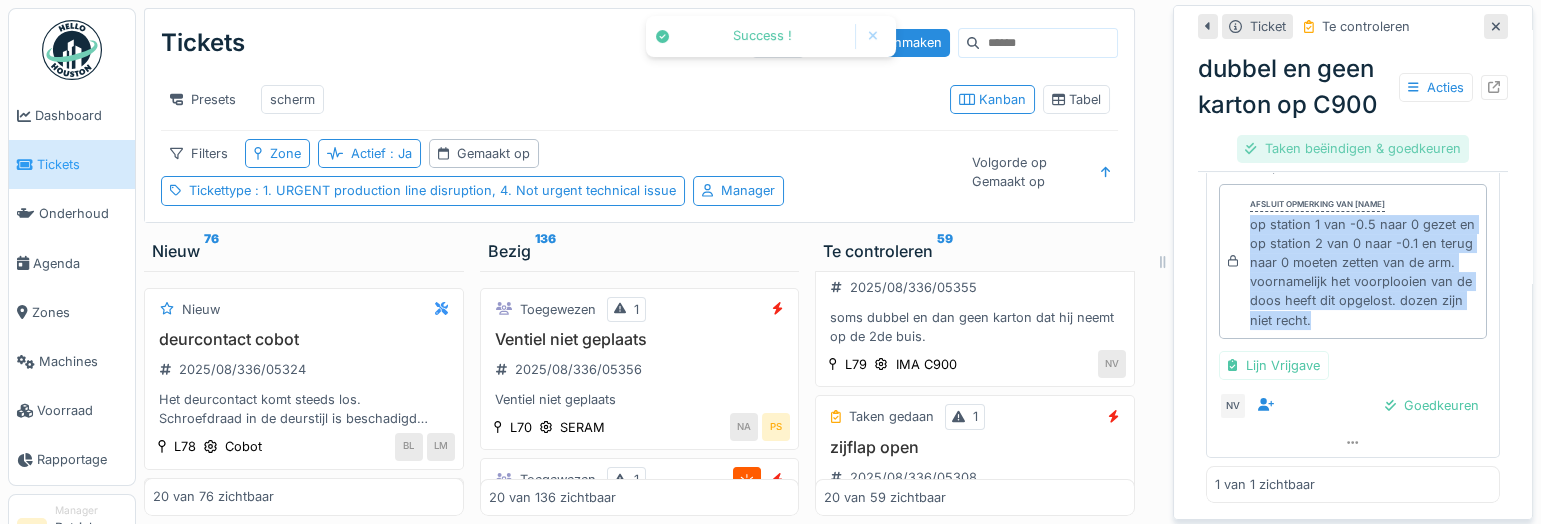 scroll, scrollTop: 662, scrollLeft: 0, axis: vertical 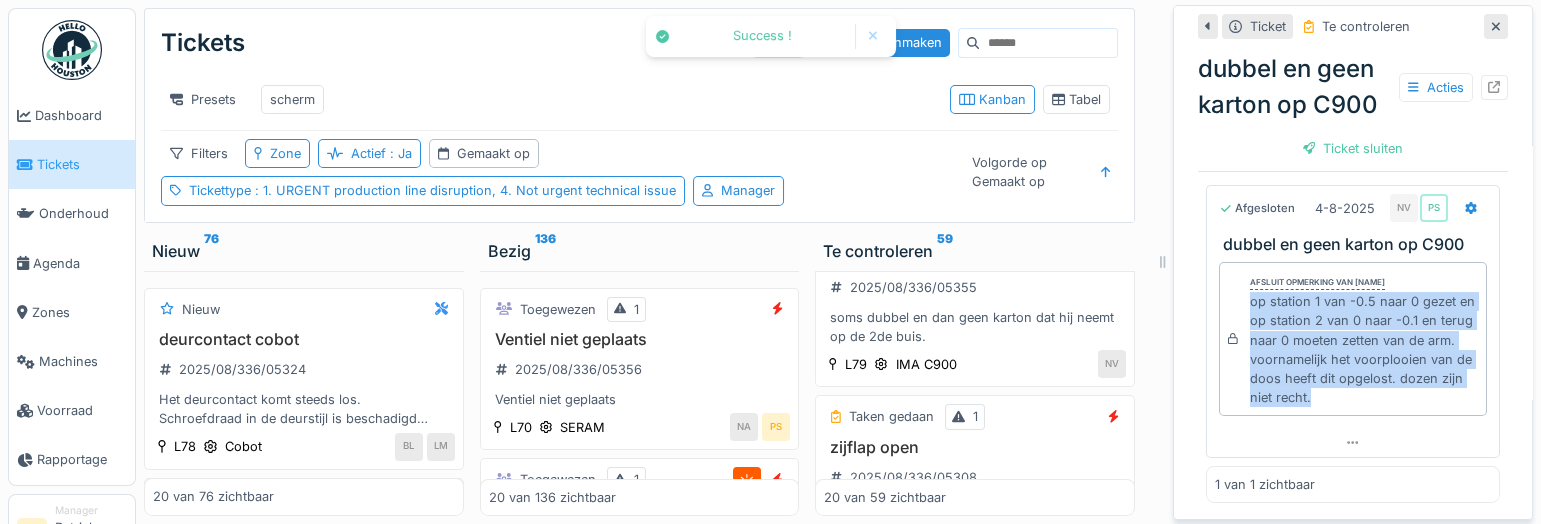 click on "Ticket sluiten" at bounding box center [1353, 148] 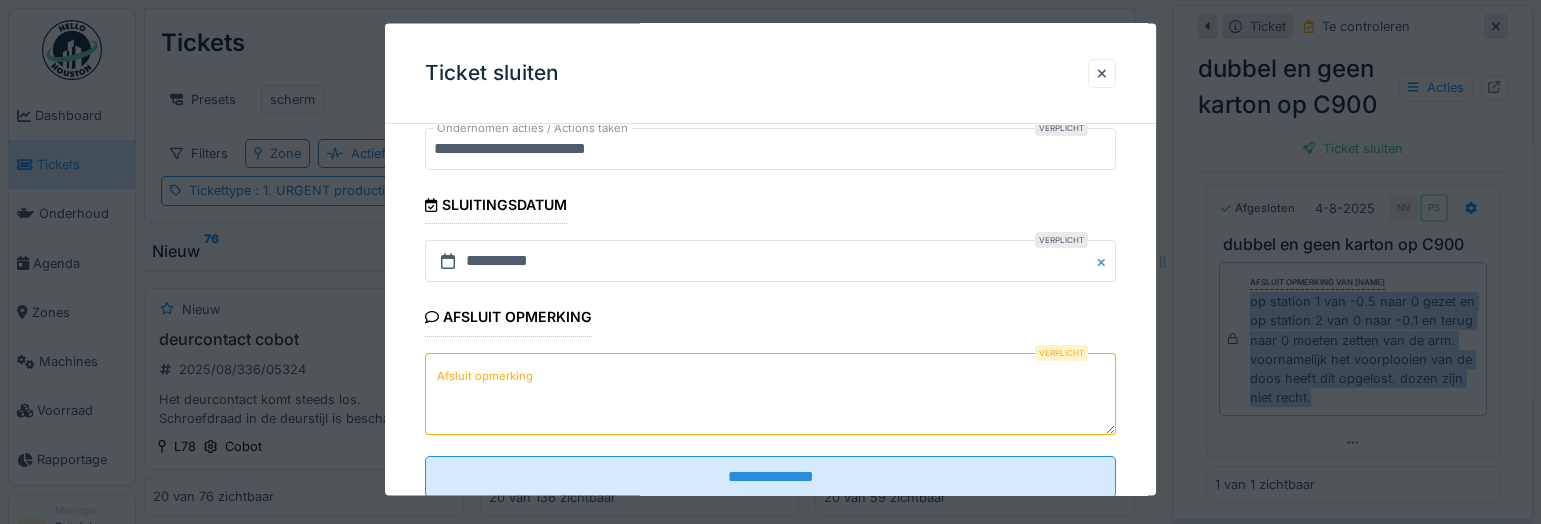 scroll, scrollTop: 342, scrollLeft: 0, axis: vertical 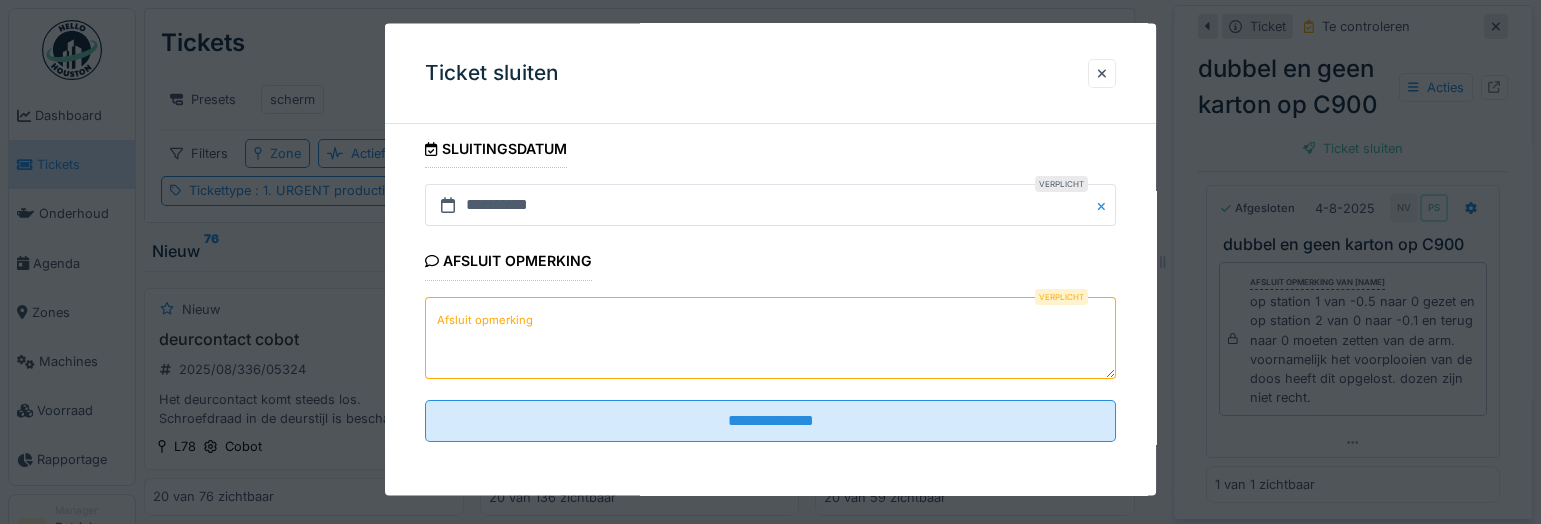 click on "Afsluit opmerking" at bounding box center [770, 337] 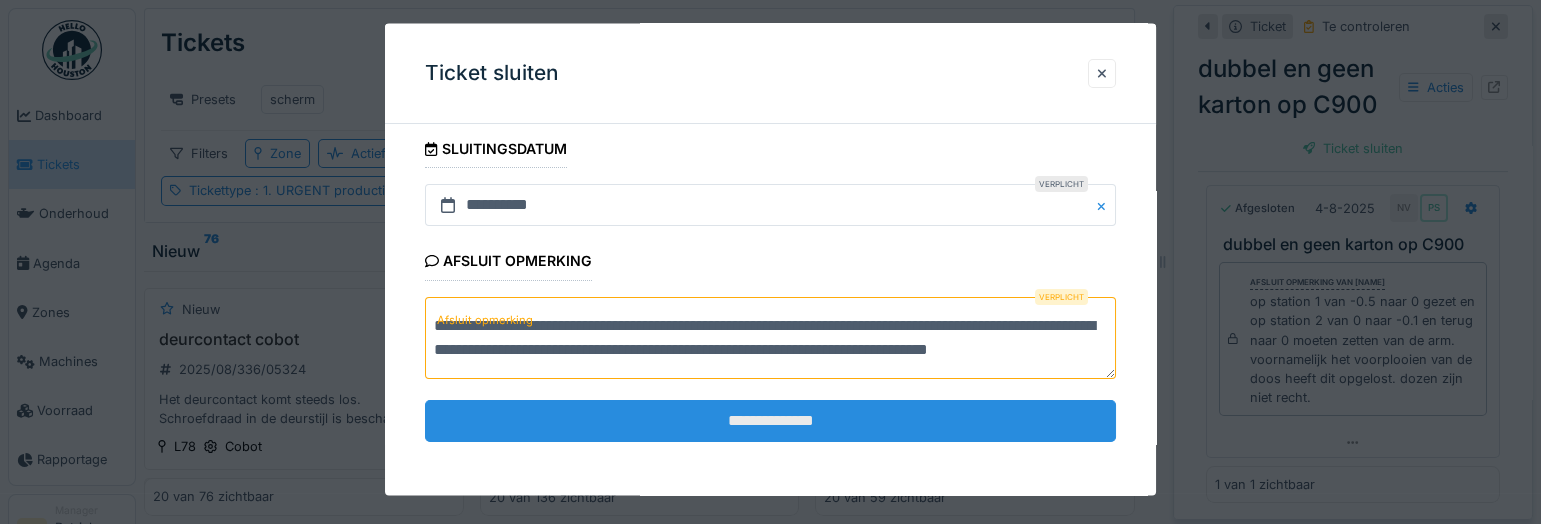 scroll, scrollTop: 5, scrollLeft: 0, axis: vertical 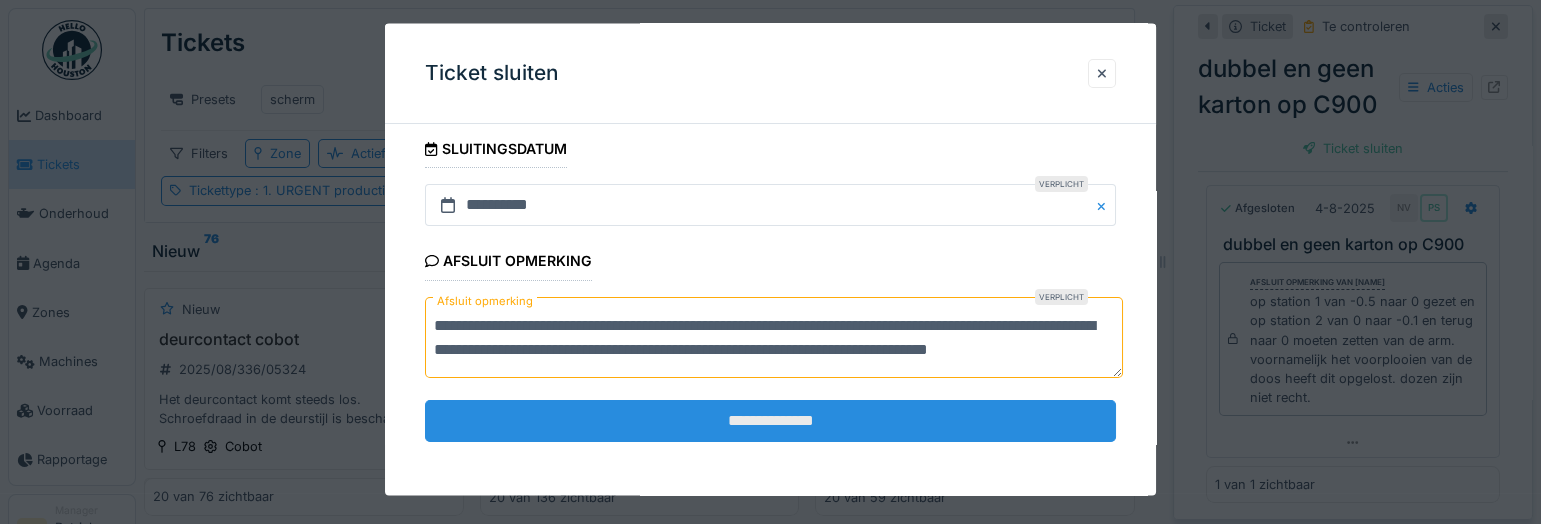 type on "**********" 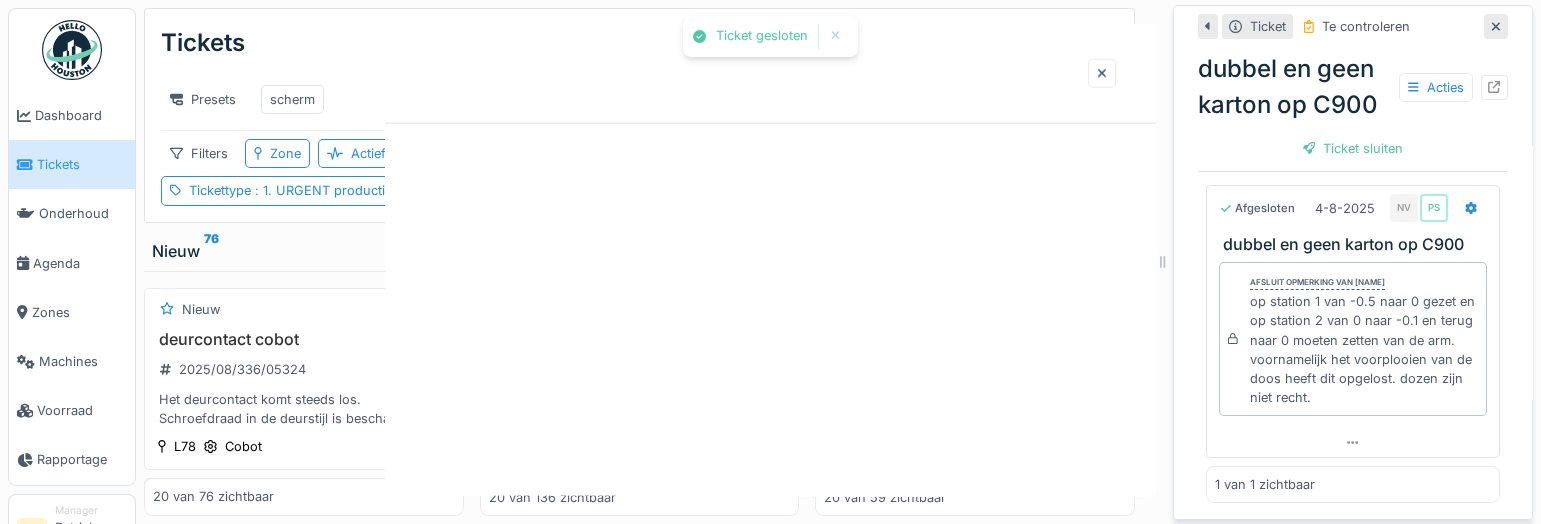 scroll, scrollTop: 0, scrollLeft: 0, axis: both 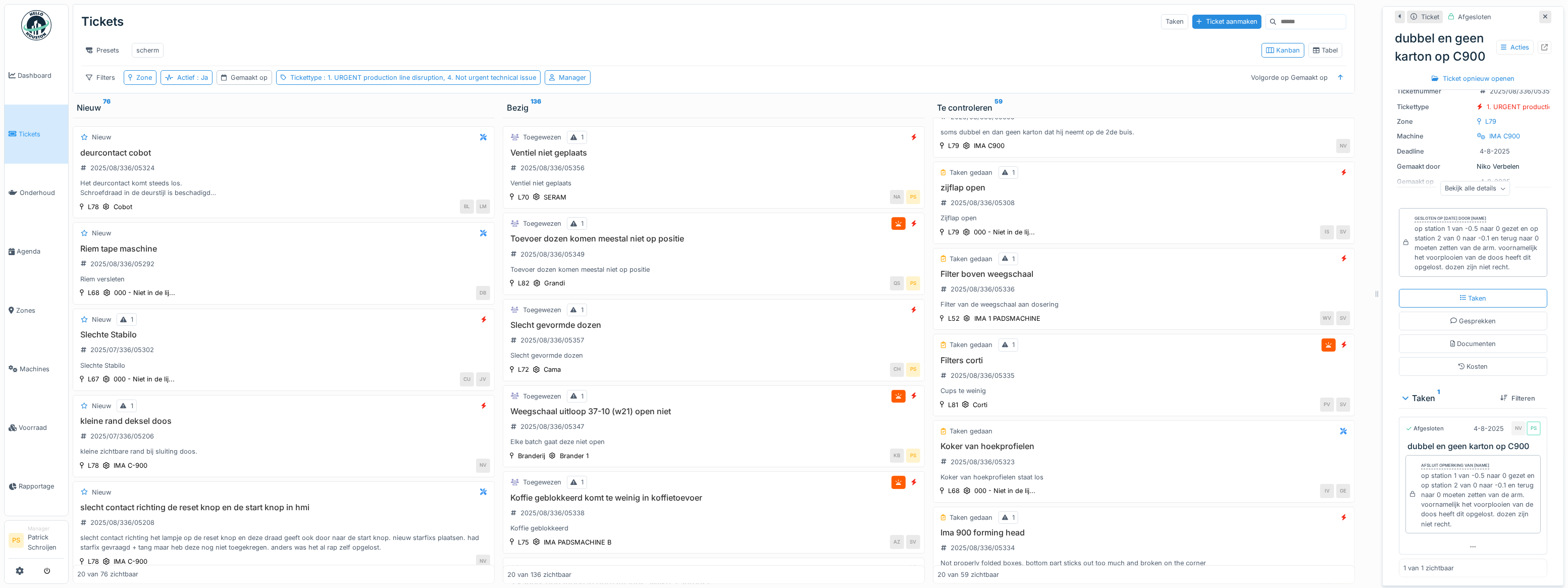 click at bounding box center (36, 25) 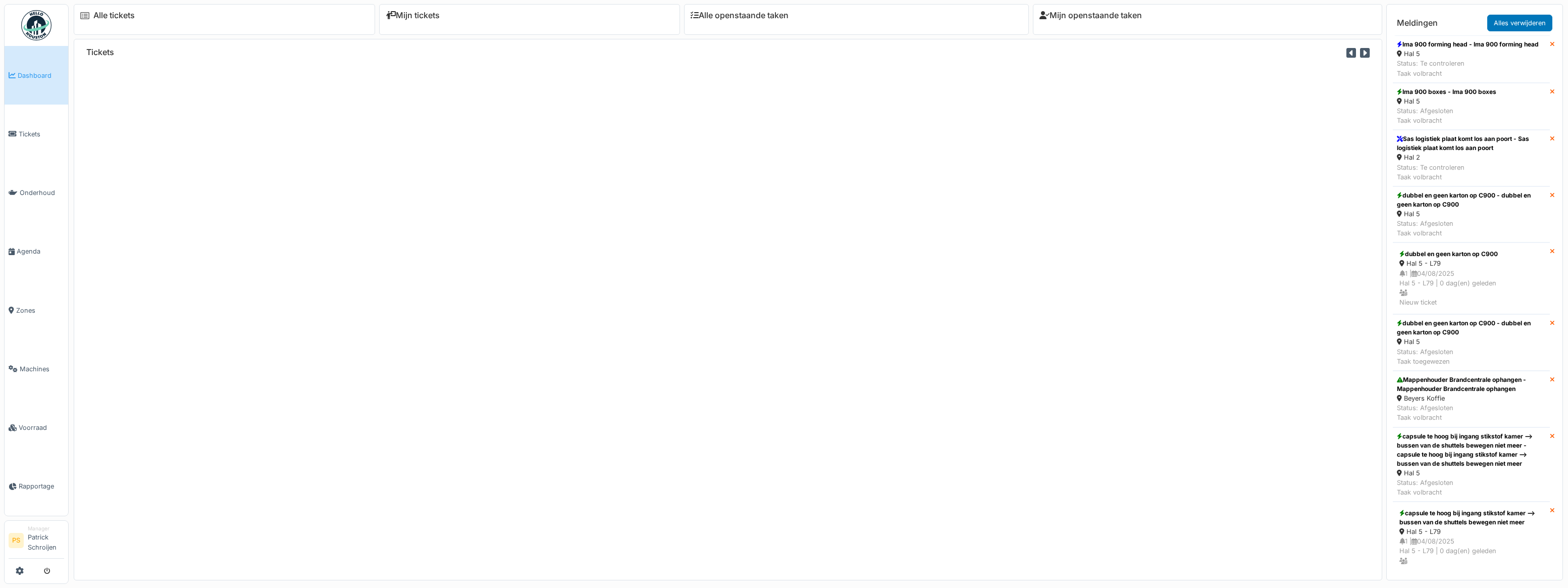 scroll, scrollTop: 0, scrollLeft: 0, axis: both 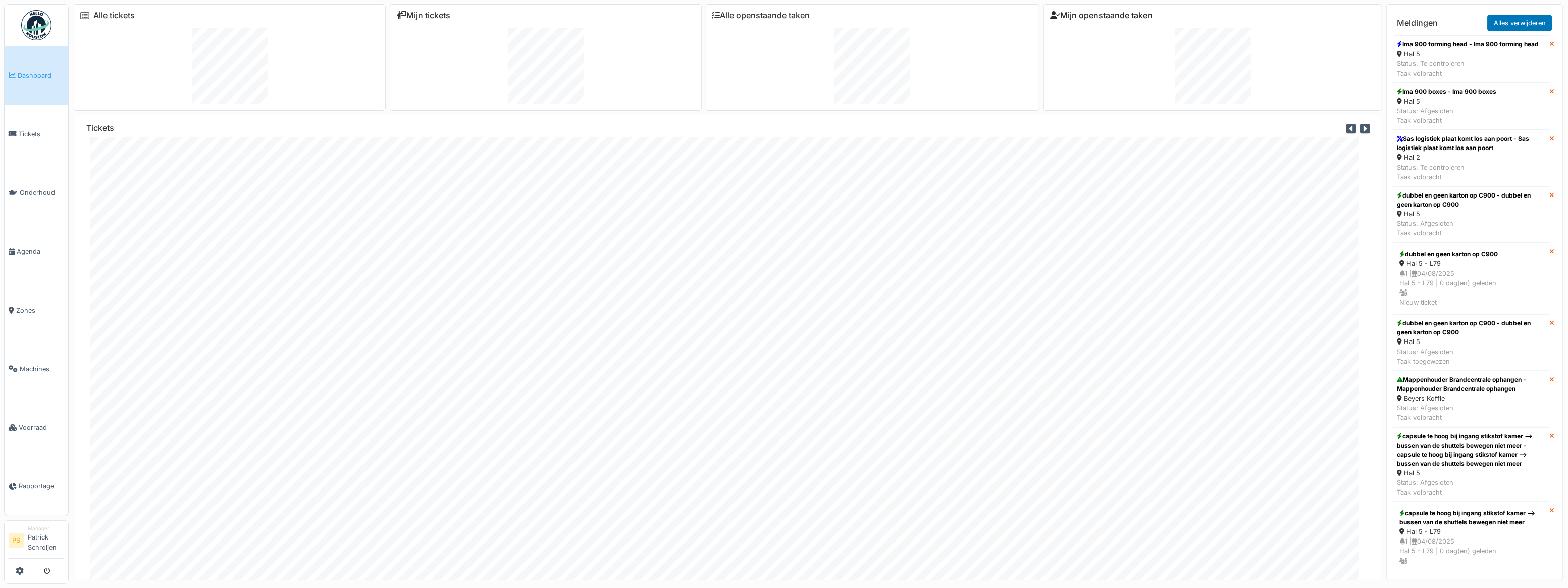 click on "Mijn openstaande taken" at bounding box center (1101, 15) 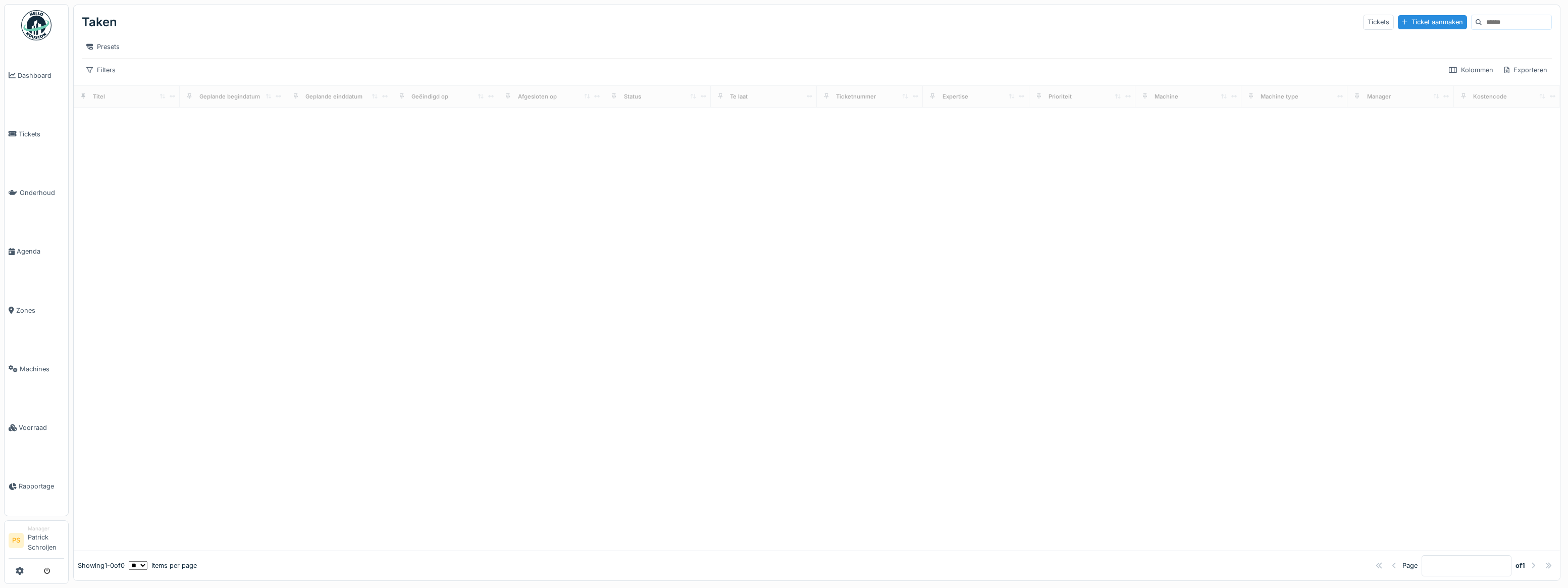 scroll, scrollTop: 0, scrollLeft: 0, axis: both 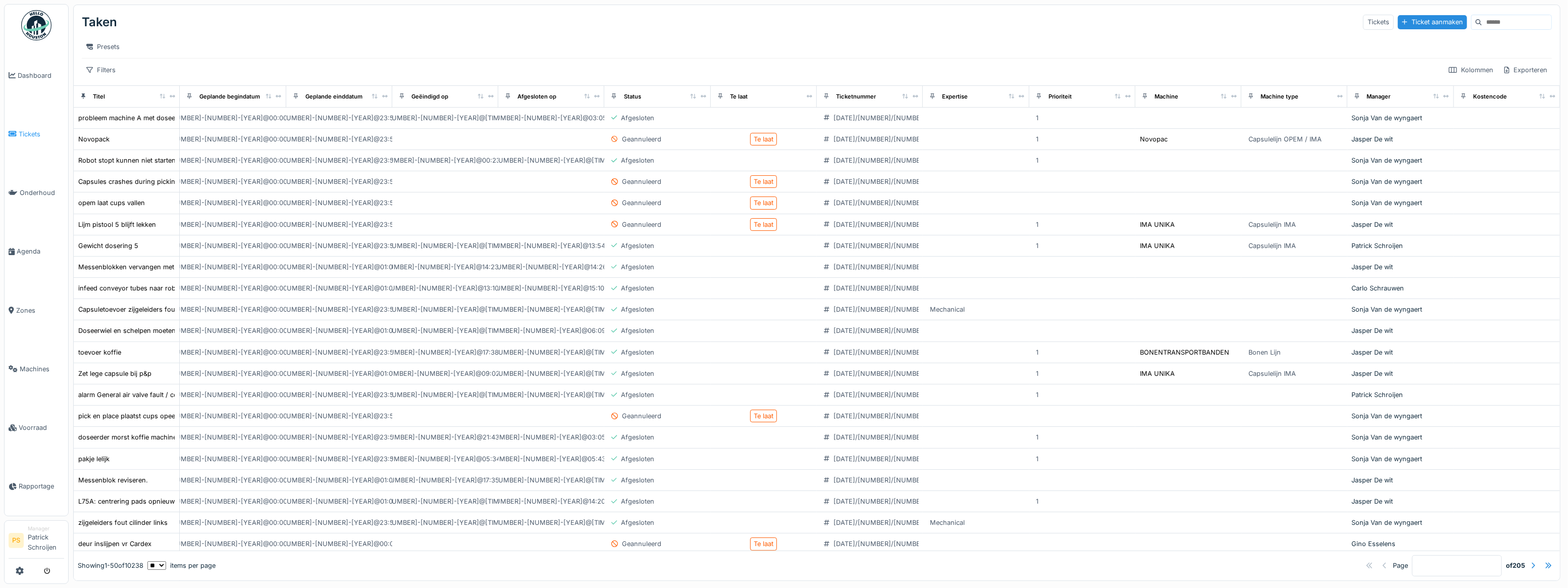 click on "Tickets" at bounding box center [36, 134] 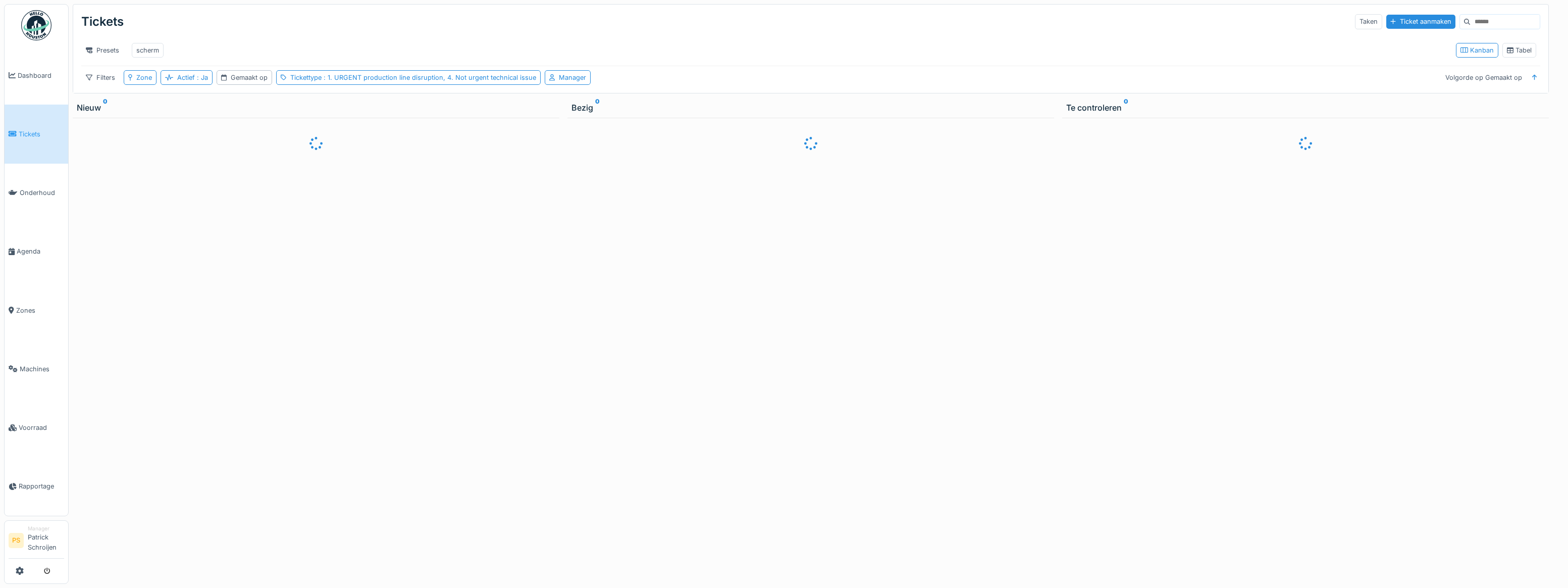scroll, scrollTop: 0, scrollLeft: 0, axis: both 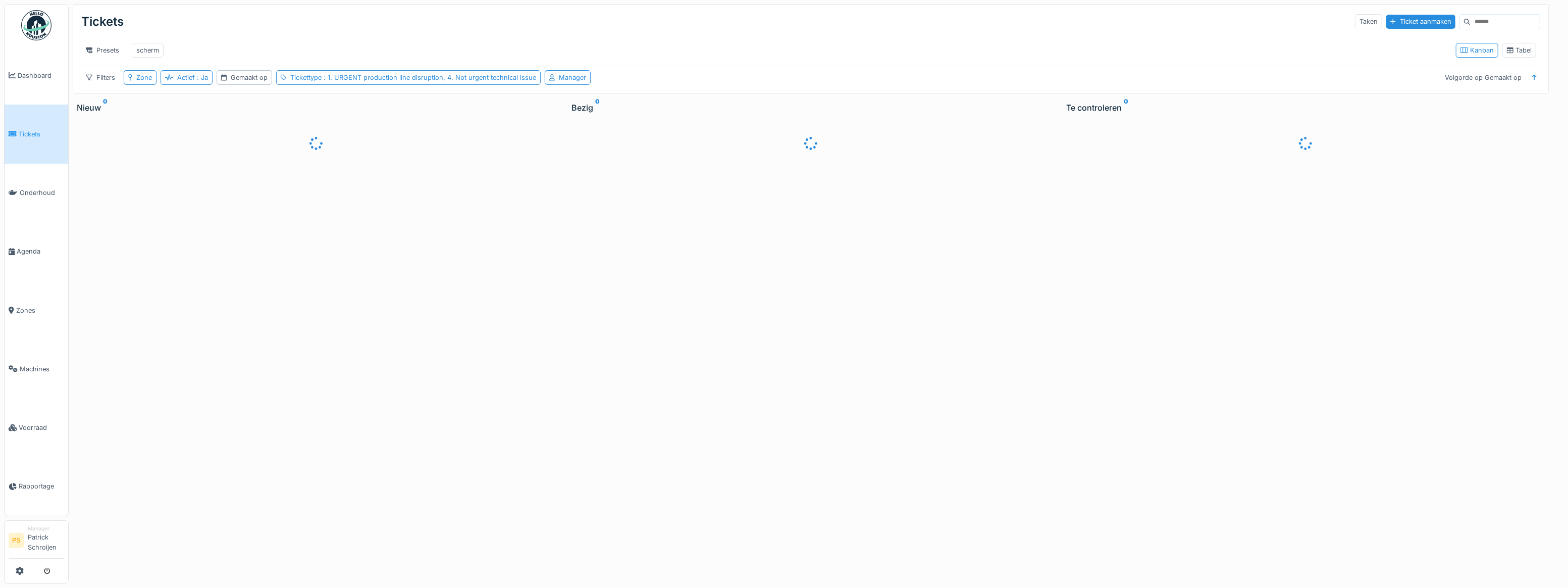 click at bounding box center (36, 25) 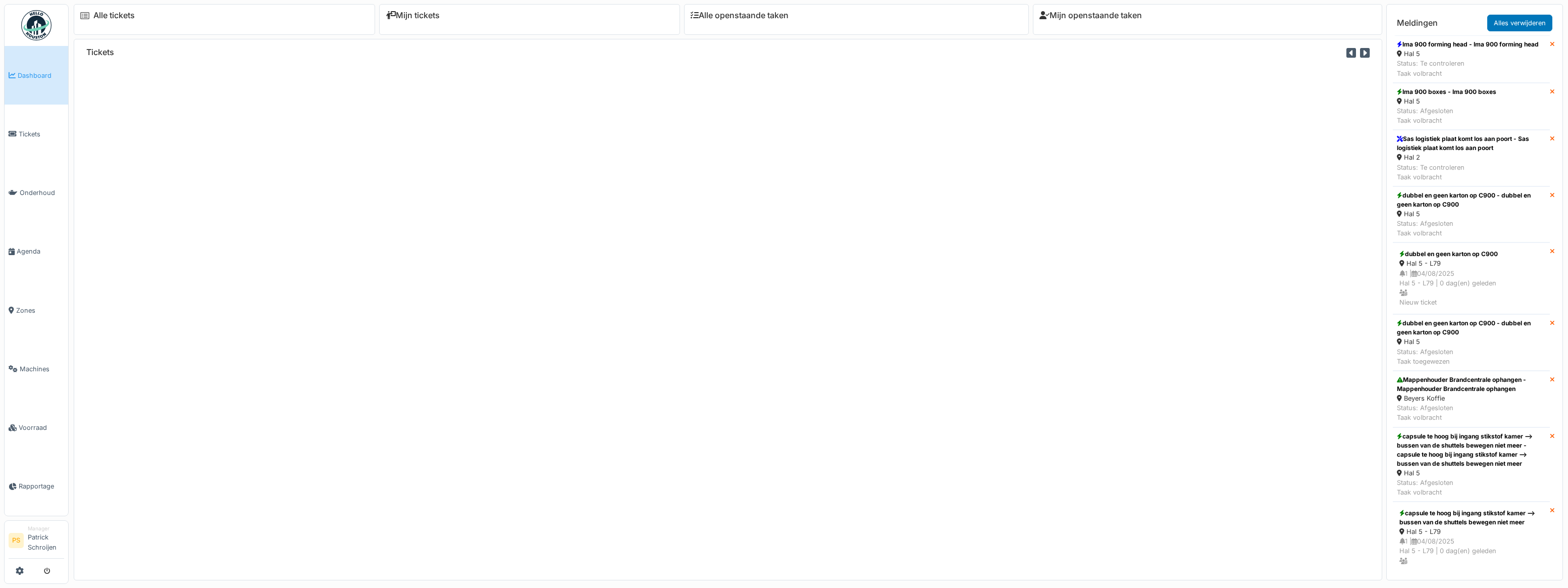 scroll, scrollTop: 0, scrollLeft: 0, axis: both 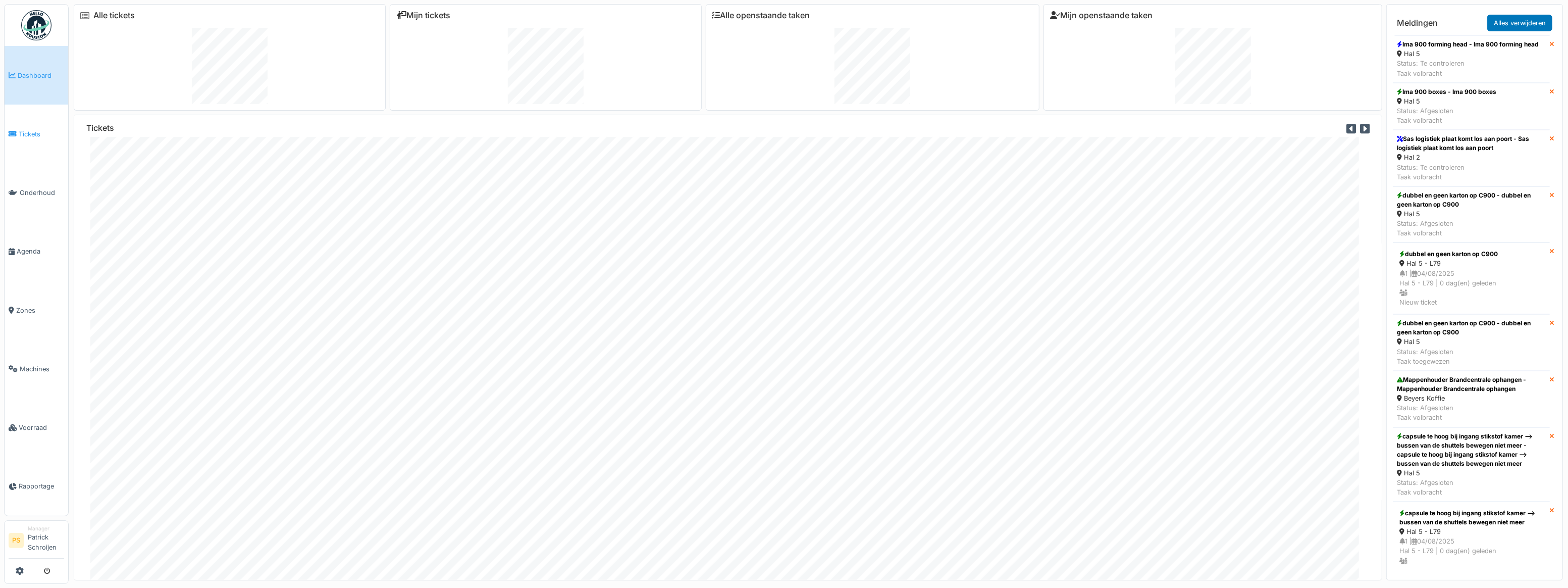 click on "Tickets" at bounding box center [41, 134] 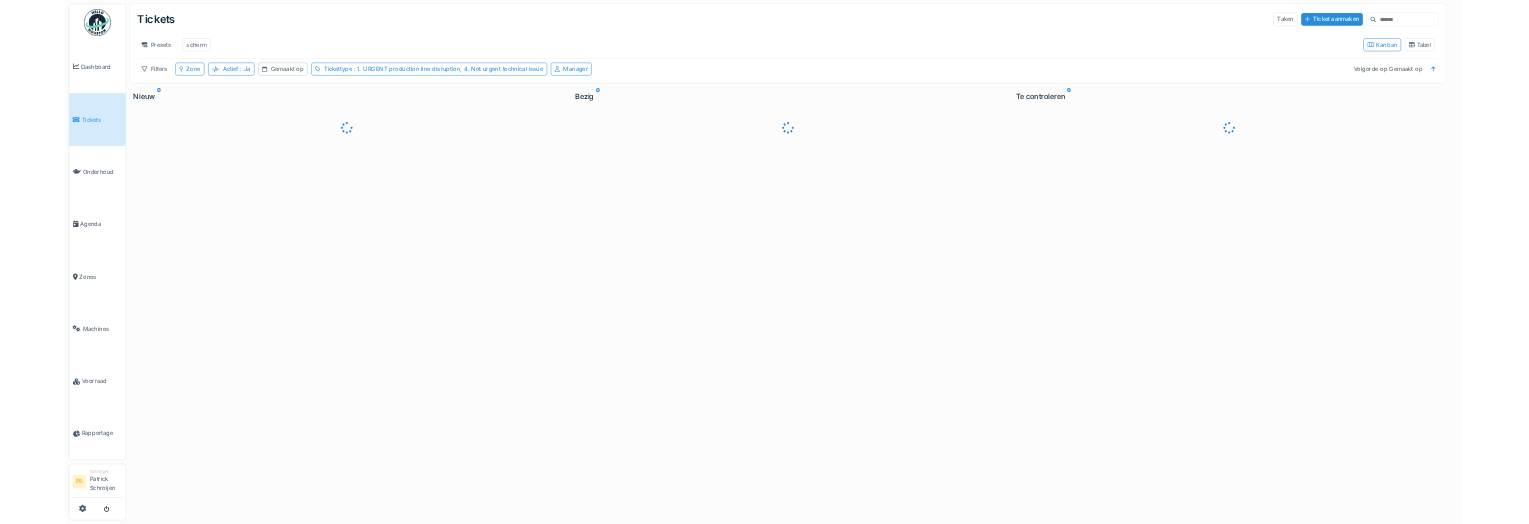 scroll, scrollTop: 0, scrollLeft: 0, axis: both 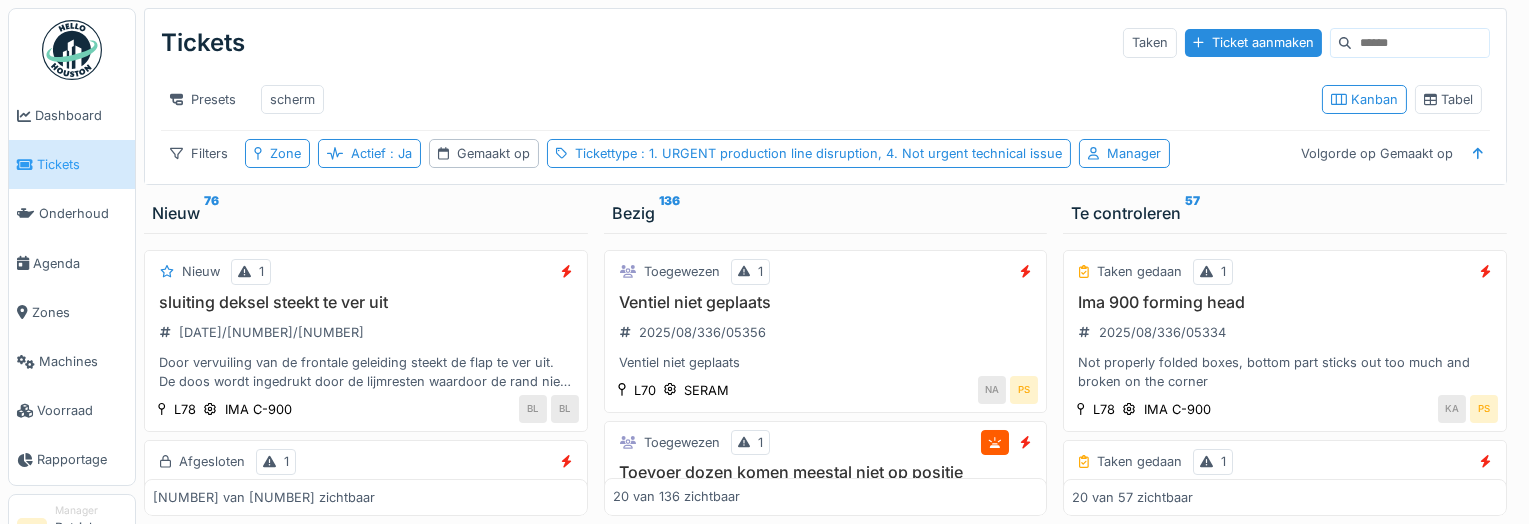 click on "Nieuw [NUMBER] Nieuw 1 sluiting deksel steekt te ver uit [DATE]/[NUMBER]/[NUMBER] Door vervuiling van de frontale geleiding steekt de flap te ver uit.
De doos wordt ingedrukt door de lijmresten waardoor de rand niet meer gelijk is L78 IMA C-900 BL BL Afgesloten 1 Lijm sluiting spuit niet altijd juist. [DATE]/[NUMBER]/[NUMBER] fotocel ziet doosje niet altijd. L78 IMA C-900 BL BL Afgesloten 1 snelle vervuiling van de frontale geleiding sluiting [DATE]/[NUMBER]/[NUMBER] veel lijm blijft plakken aan de frontale geleiding L78 IMA C-900 BL BL Nieuw 3 Rijplaat vastleggen met [NUMBER] bouten aan wikkelaar hal 3 [DATE]/[NUMBER]/[NUMBER] [DATE]-[DATE]-[DATE] Graag de rijplaat die voor de wikkelaar ligt in Hal 3 vastleggen a.u.b.? SV JV Afgesloten 1 veel uitstoot op de camera [DATE]/[NUMBER]/[NUMBER] Veel leesbare doosjes worden uitgestoten.
doosjes zijn niet altijd vlak waardoor de text niet goed gelezen wordt L78 Wipotec Weegschaal BL BL Afgesloten 1 doosjes stroppen aan ingang toevoer novopac [DATE]/[NUMBER]/[NUMBER] L78 Novopac BL BL Nieuw deurcontact cobot [DATE]/[NUMBER]/[NUMBER] L78 1" at bounding box center [366, 358] 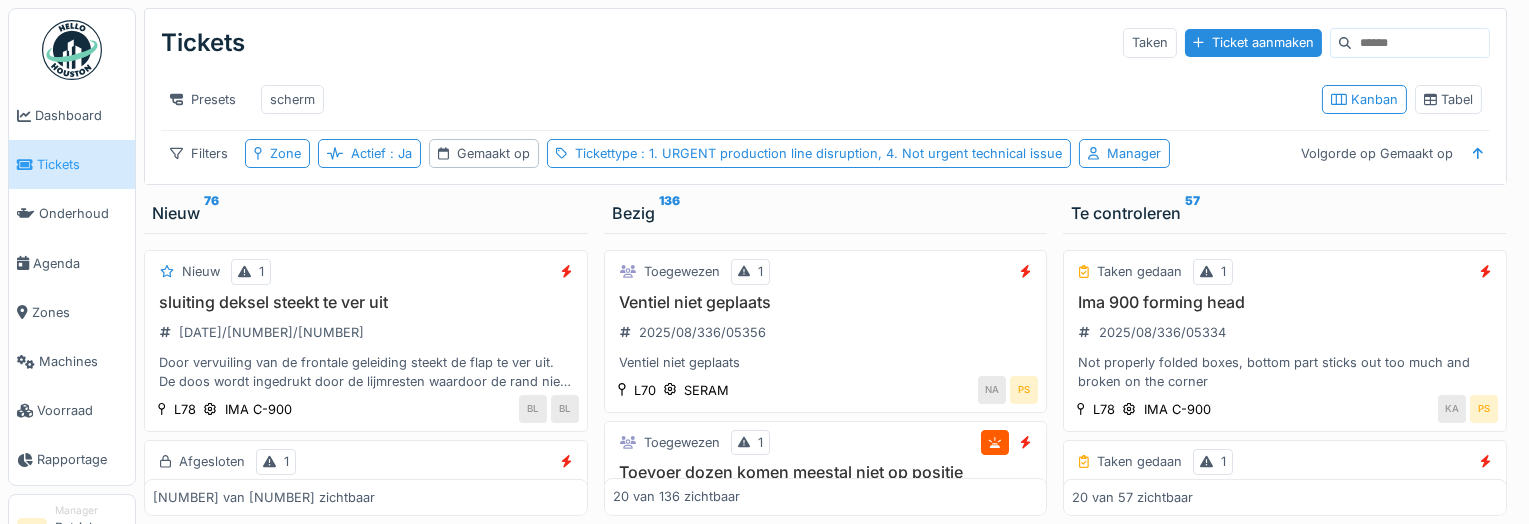 scroll, scrollTop: 13, scrollLeft: 0, axis: vertical 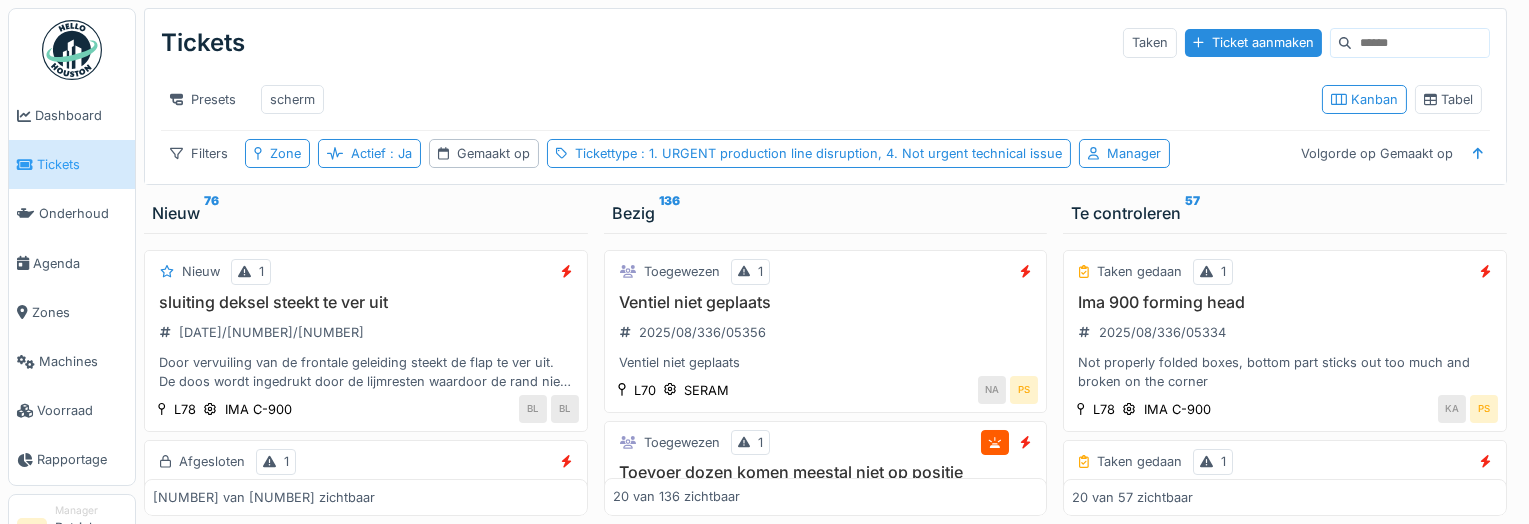 click on "Tickets Taken Ticket aanmaken Presets   scherm   Kanban   Tabel Filters Zone Actief   :   Ja Gemaakt op Tickettype   :   1. URGENT production line disruption, 4. Not urgent technical issue Manager Volgorde op Gemaakt op Nieuw [NUMBER] Nieuw 1 sluiting deksel steekt te ver uit [DATE]/[NUMBER]/[NUMBER] Door vervuiling van de frontale geleiding steekt de flap te ver uit.
De doos wordt ingedrukt door de lijmresten waardoor de rand niet meer gelijk is L78 IMA C-900 BL BL Afgesloten 1 Lijm sluiting spuit niet altijd juist. [DATE]/[NUMBER]/[NUMBER] fotocel ziet doosje niet altijd. L78 IMA C-900 BL BL Afgesloten 1 snelle vervuiling van de frontale geleiding sluiting [DATE]/[NUMBER]/[NUMBER] veel lijm blijft plakken aan de frontale geleiding L78 IMA C-900 BL BL Nieuw 3 Rijplaat vastleggen met [NUMBER] bouten aan wikkelaar hal 3 [DATE]/[NUMBER]/[NUMBER] [DATE]-[DATE]-[DATE] Graag de rijplaat die voor de wikkelaar ligt in Hal 3 vastleggen a.u.b.? SV JV Afgesloten 1 veel uitstoot op de camera [DATE]/[NUMBER]/[NUMBER] L78 Wipotec Weegschaal BL BL Afgesloten 1 [DATE]/[NUMBER]/[NUMBER] BL" at bounding box center (832, 262) 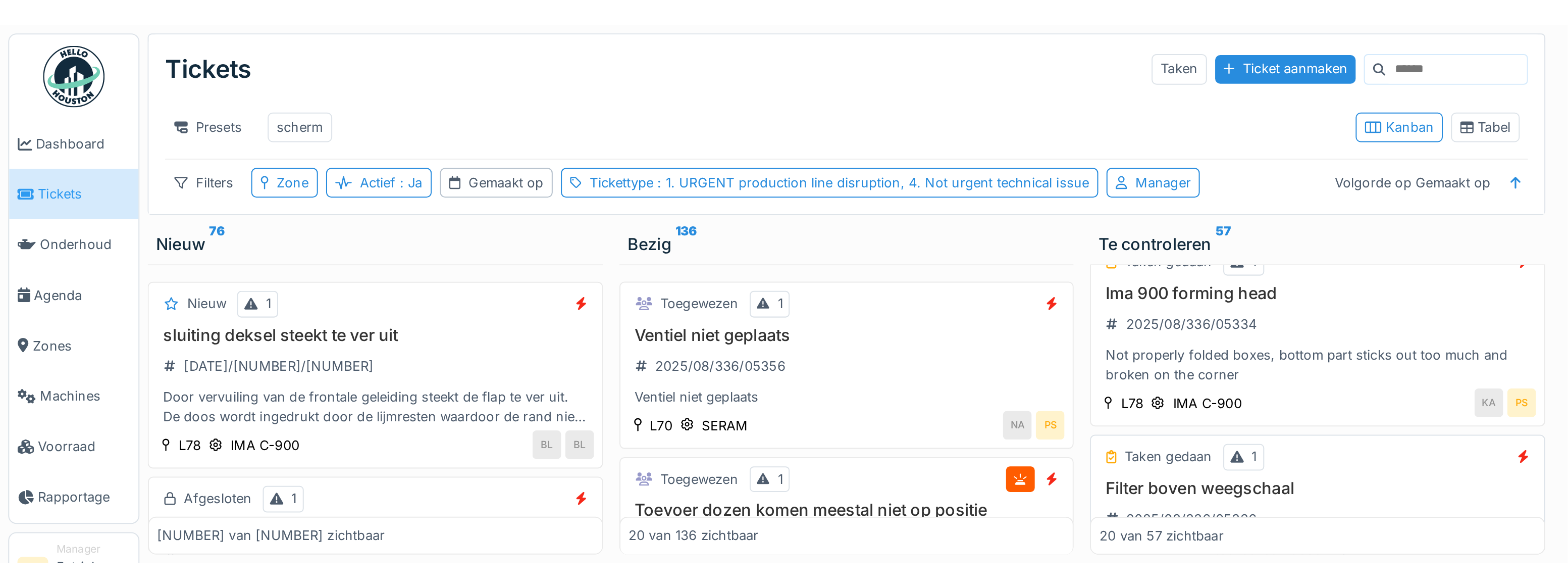 scroll, scrollTop: 0, scrollLeft: 0, axis: both 